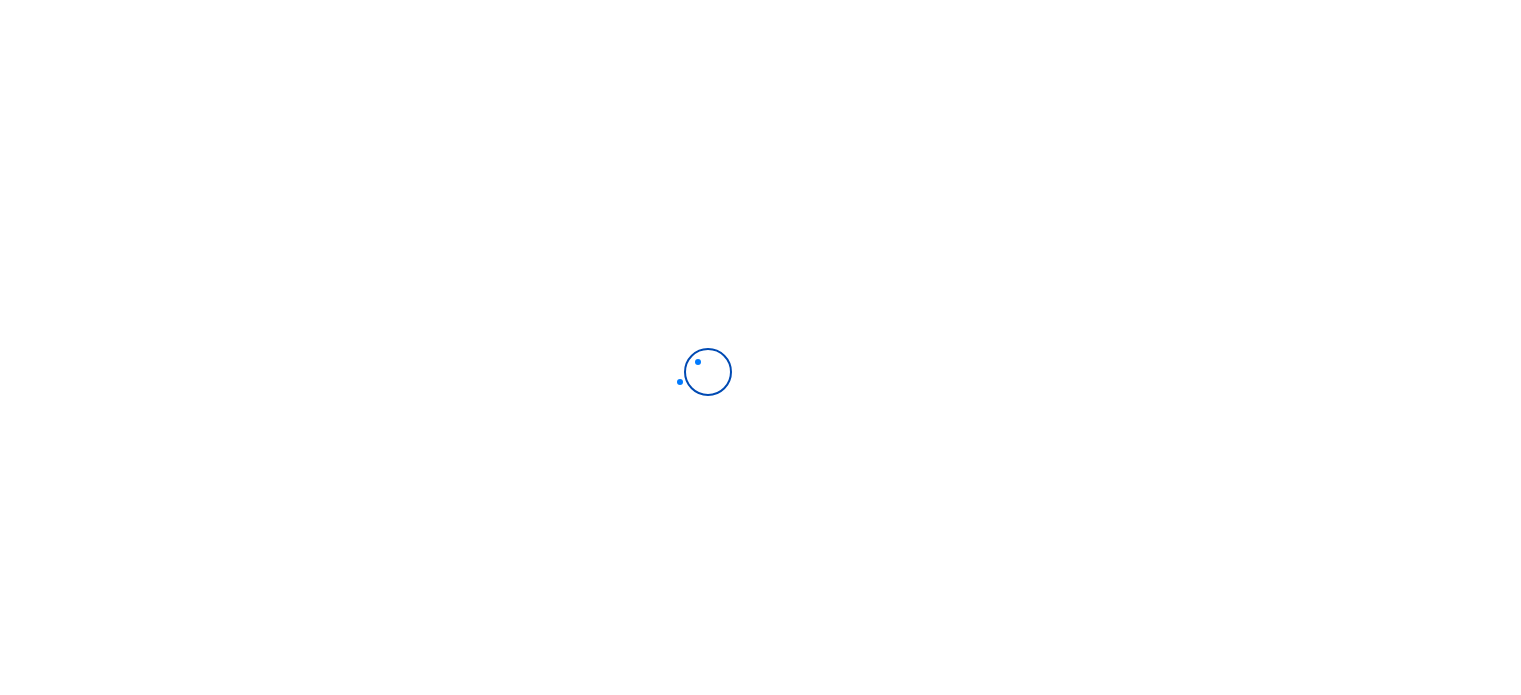 scroll, scrollTop: 0, scrollLeft: 0, axis: both 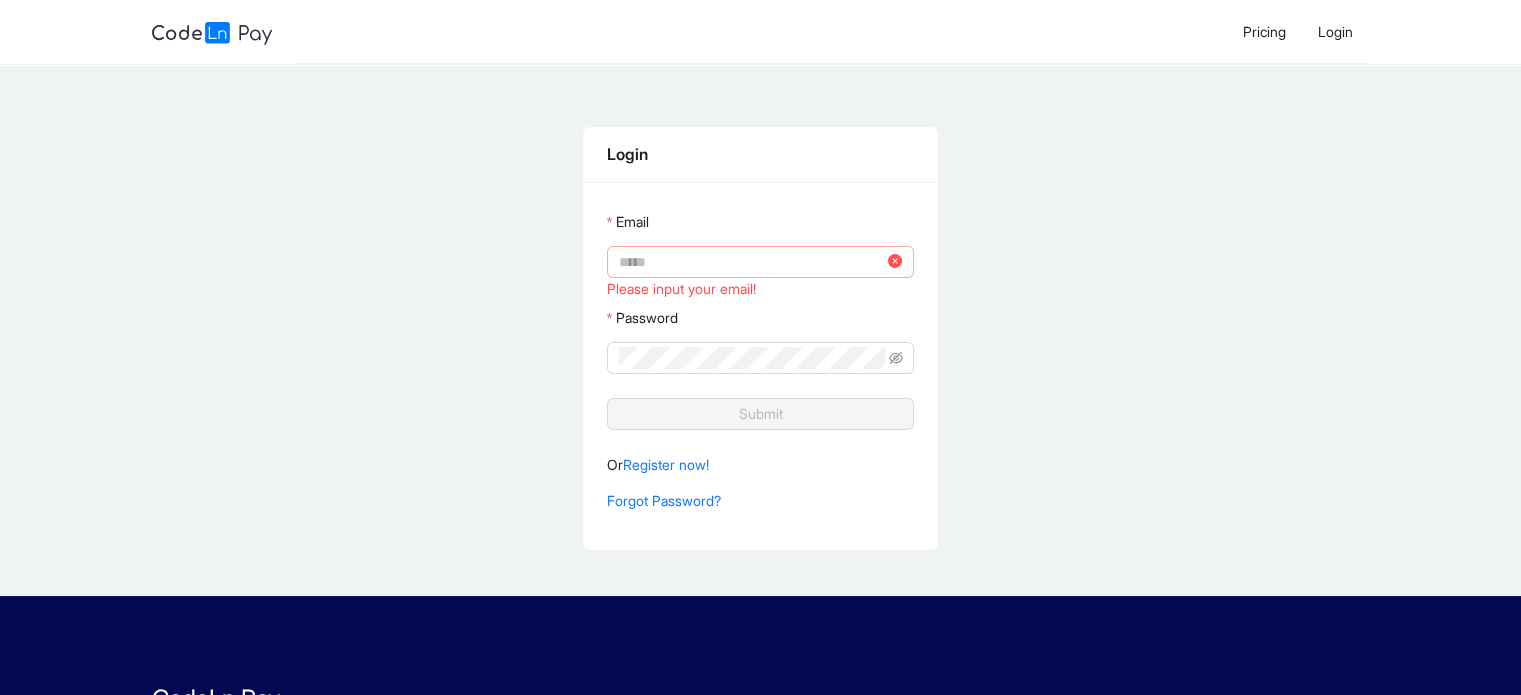 click 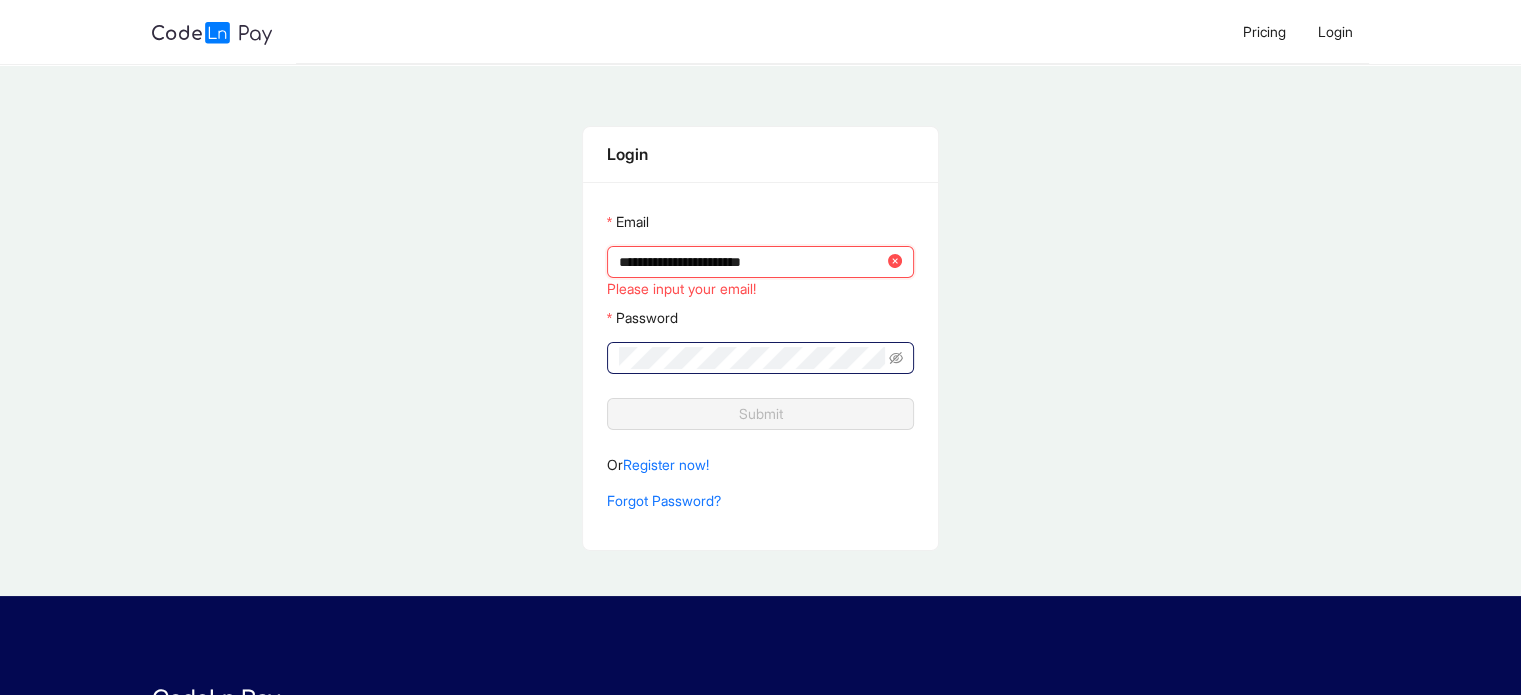 type on "**********" 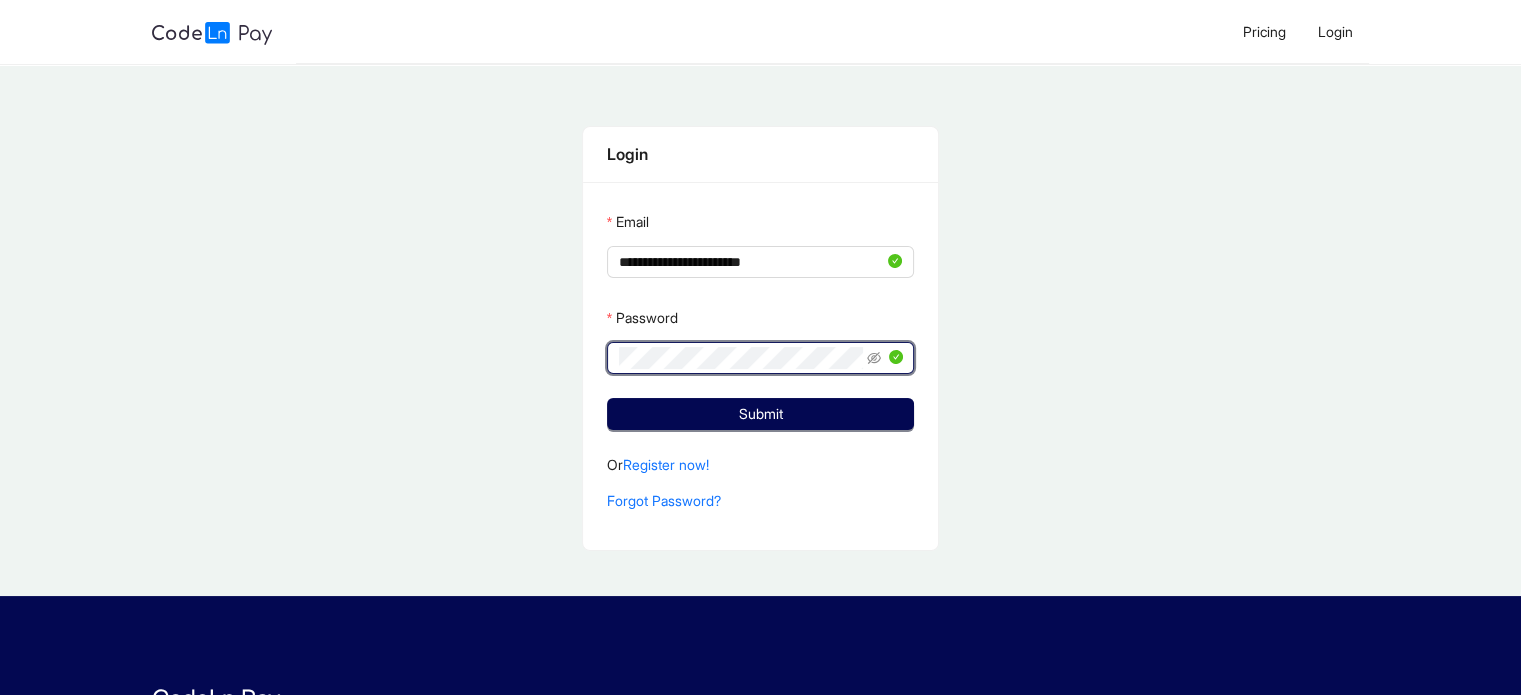 click on "Submit" 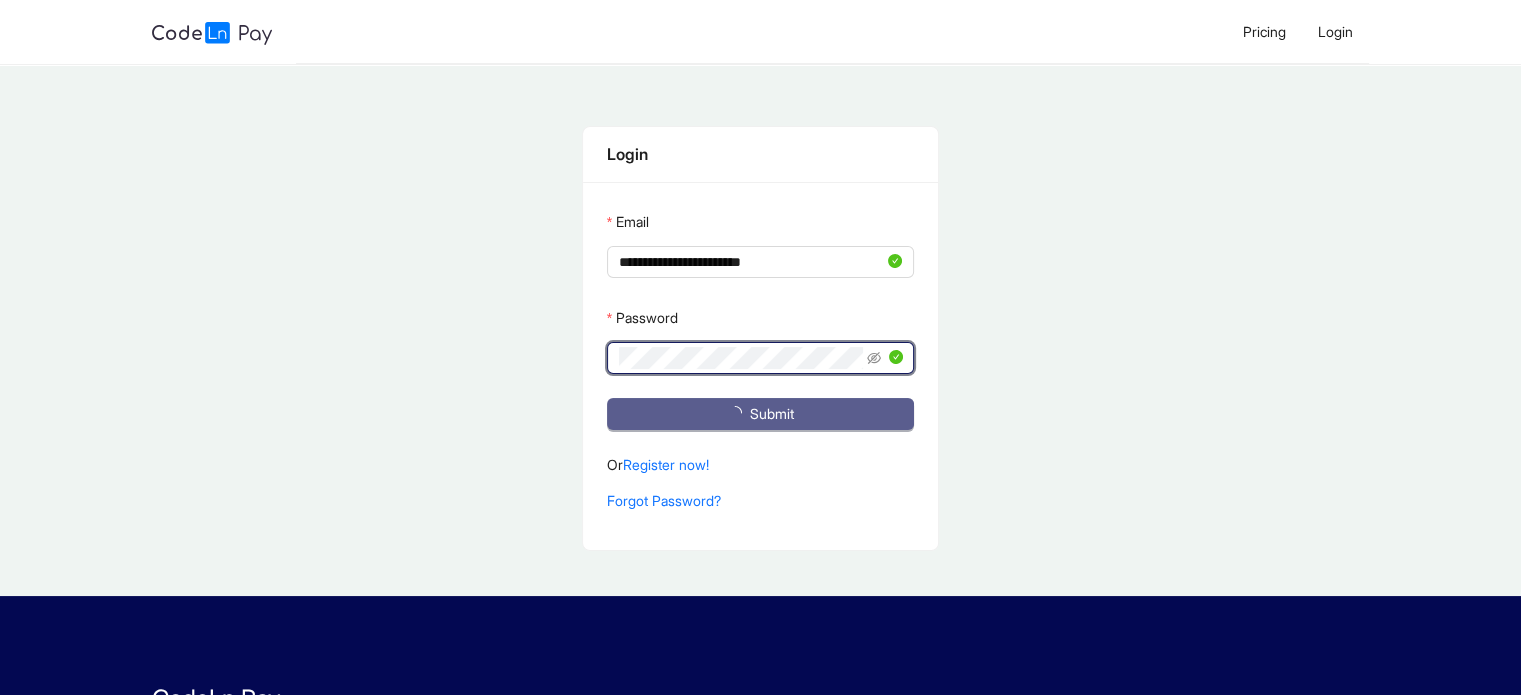 click on "Submit" 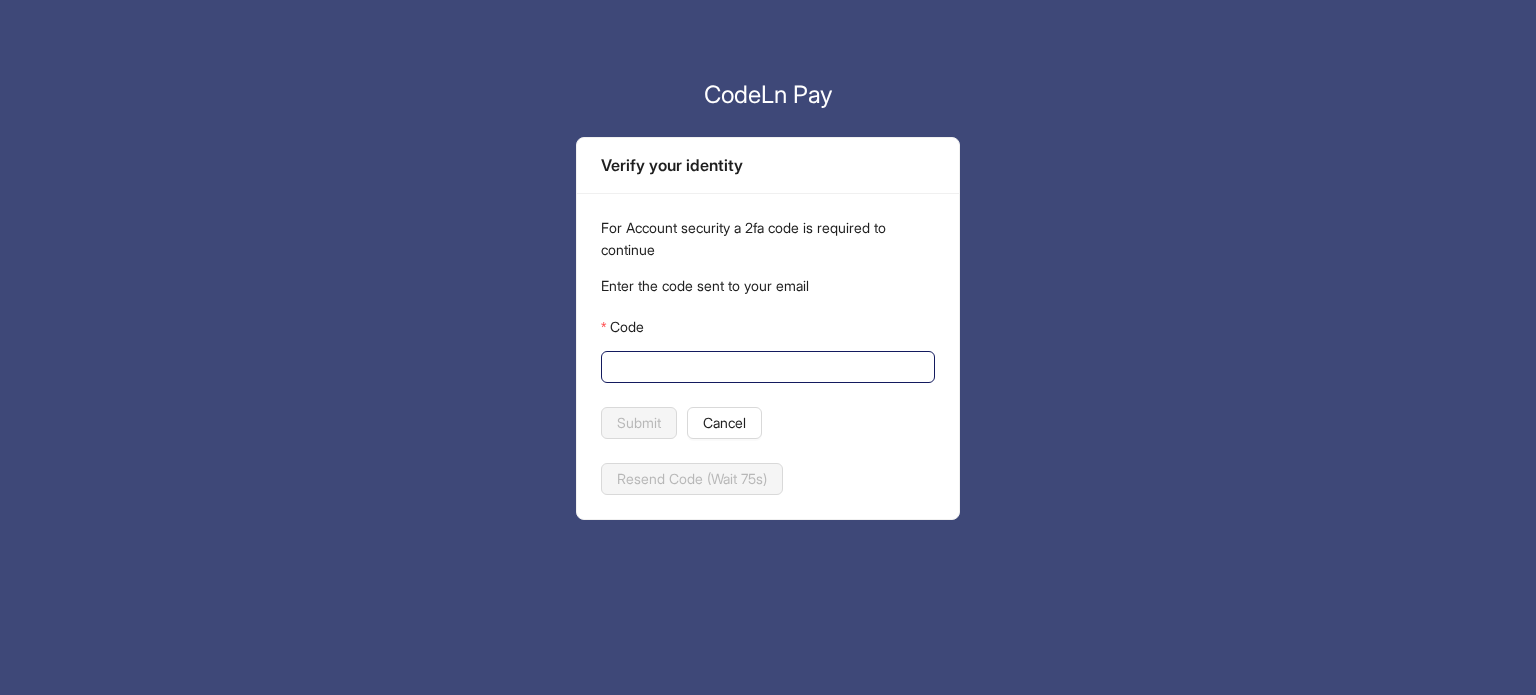 click on "Code" at bounding box center [766, 367] 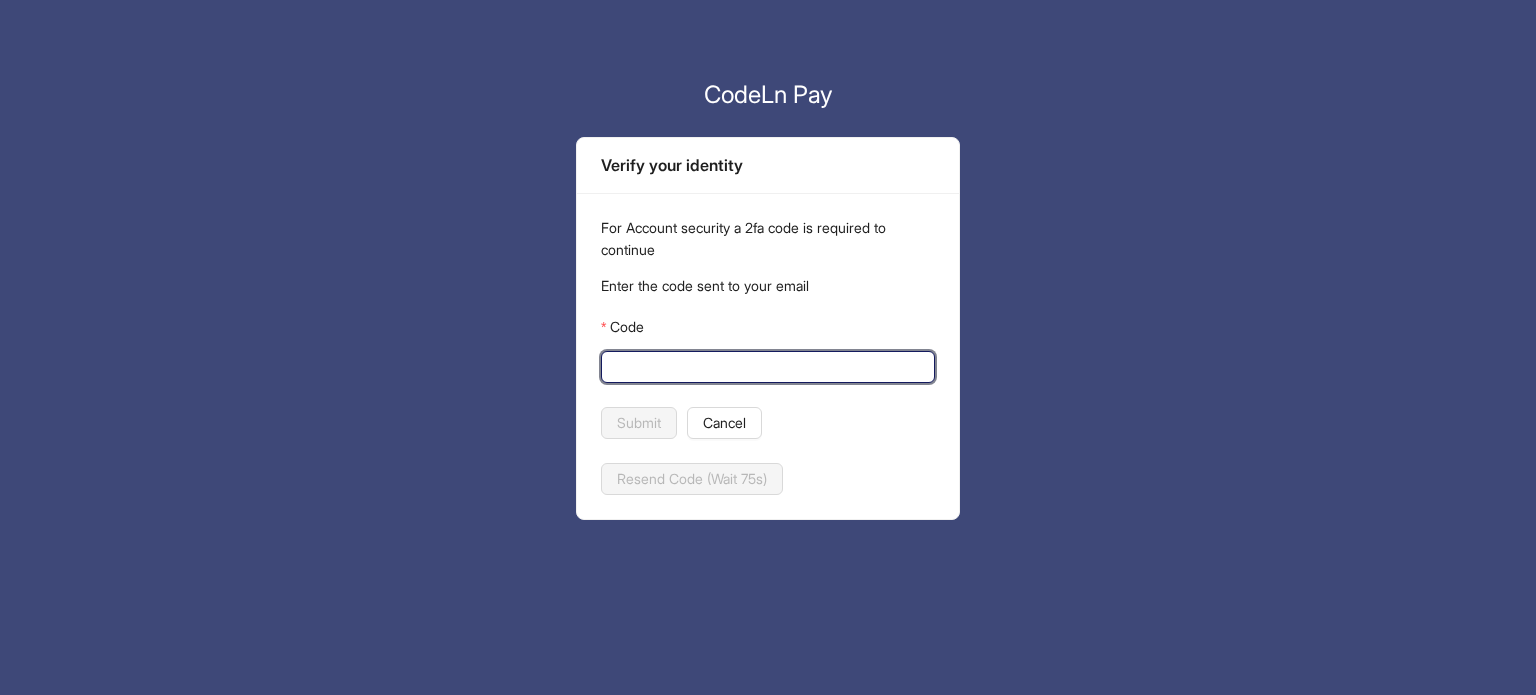 paste on "******" 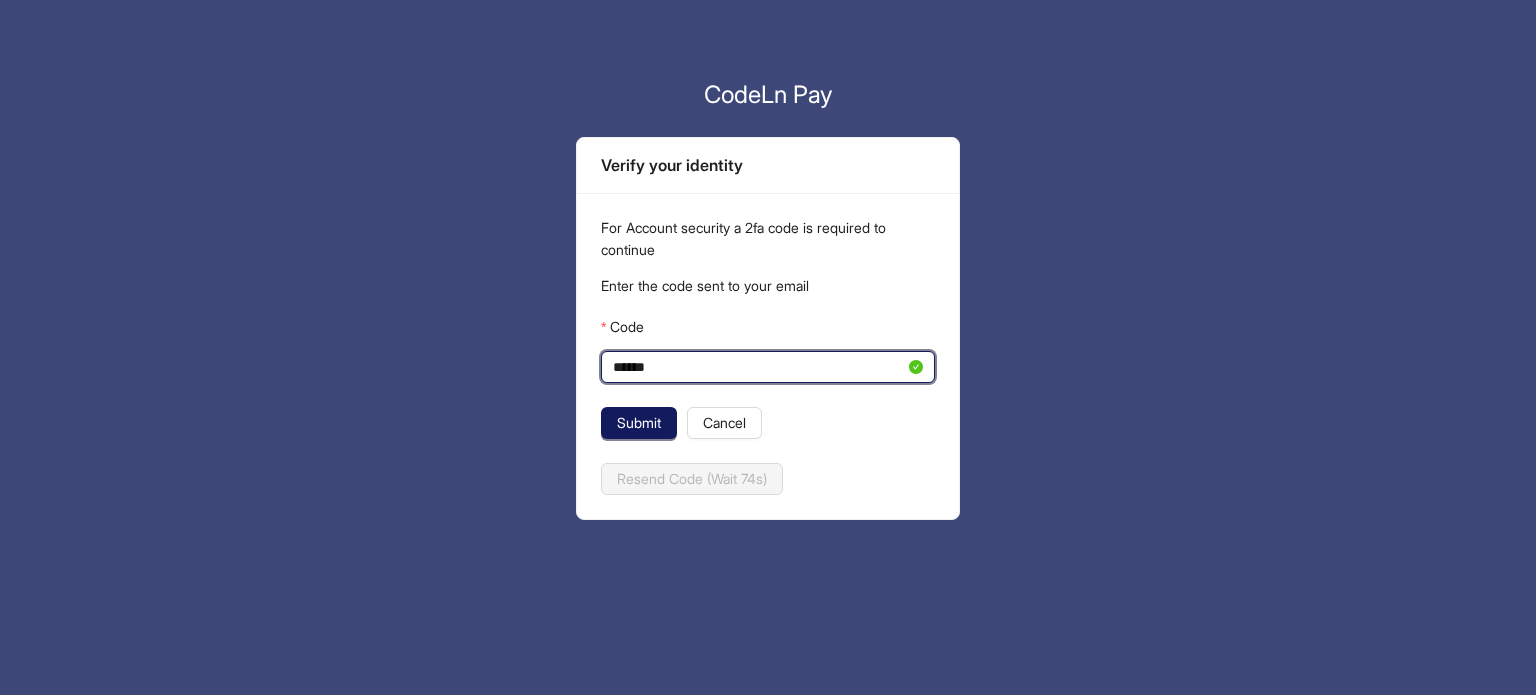 type on "******" 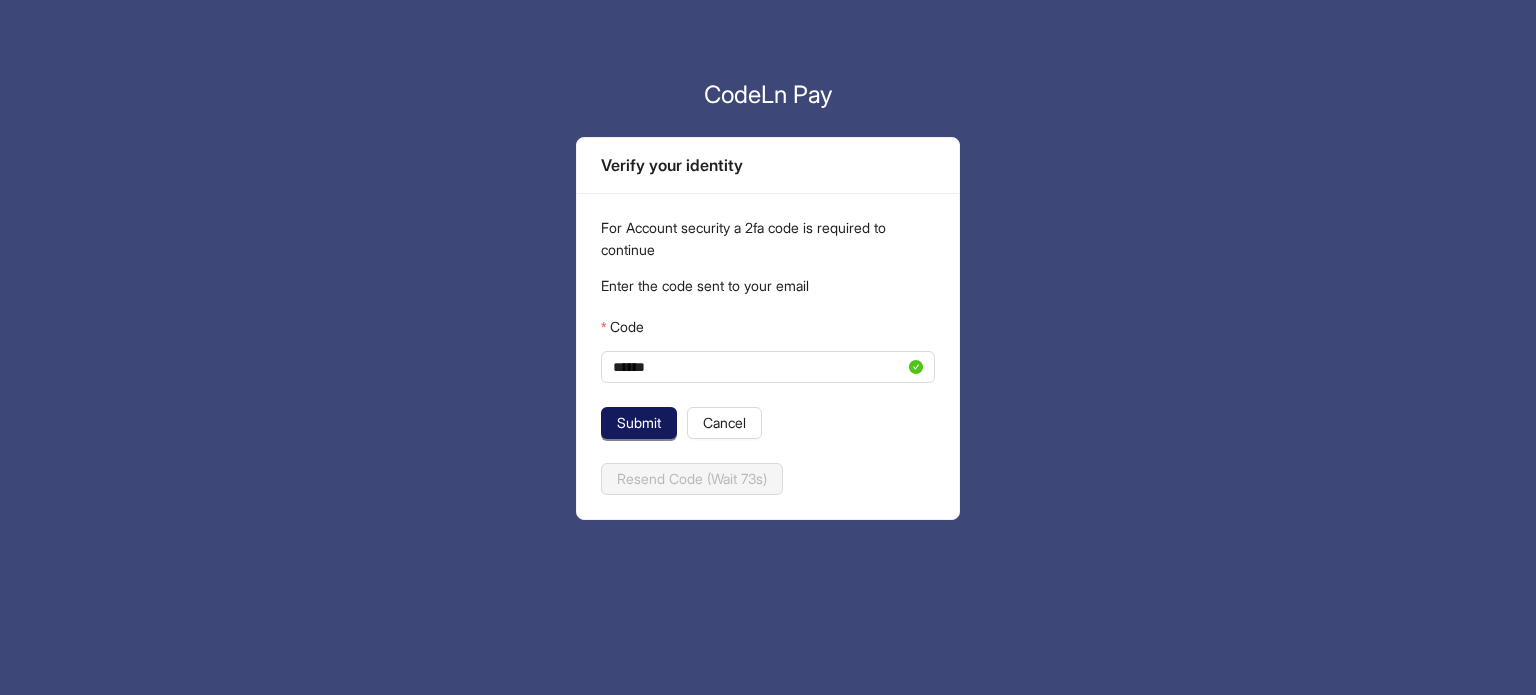 click on "Submit" 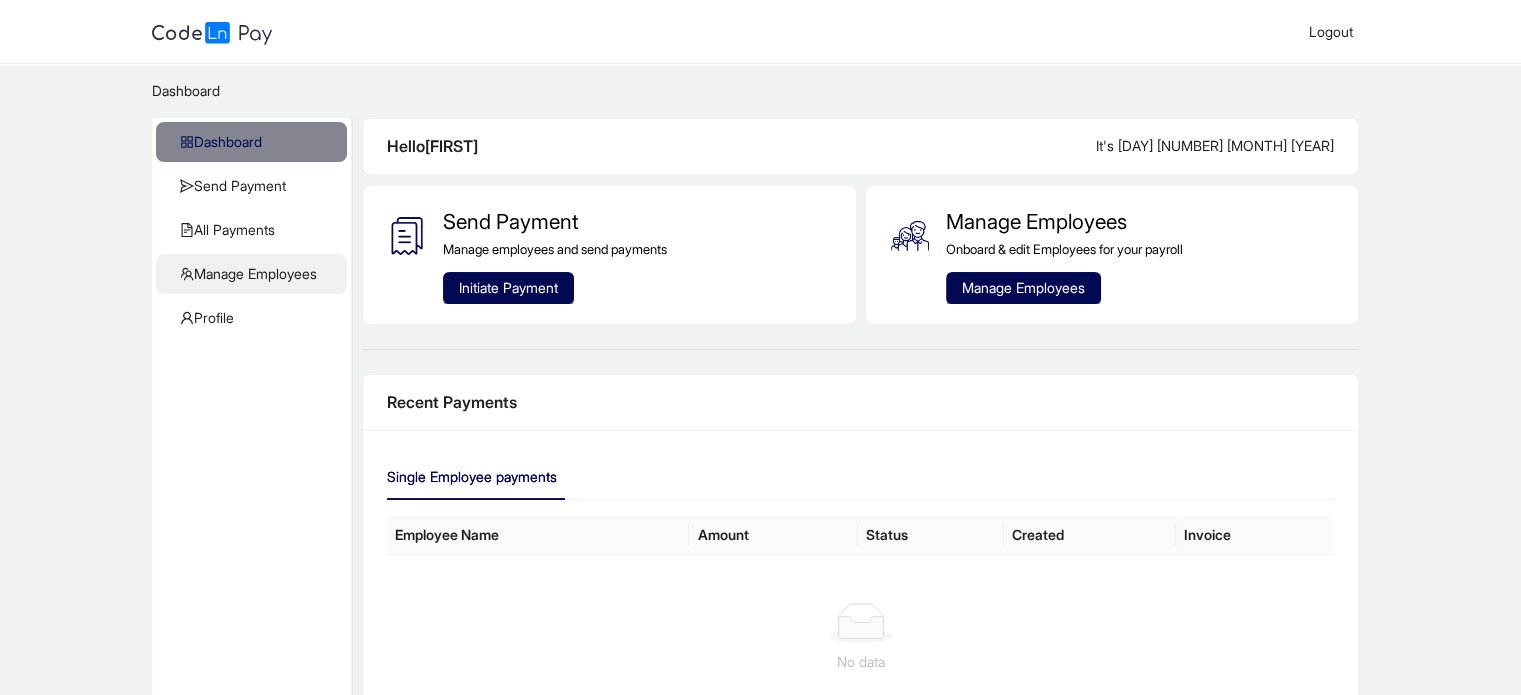click on "Manage Employees" 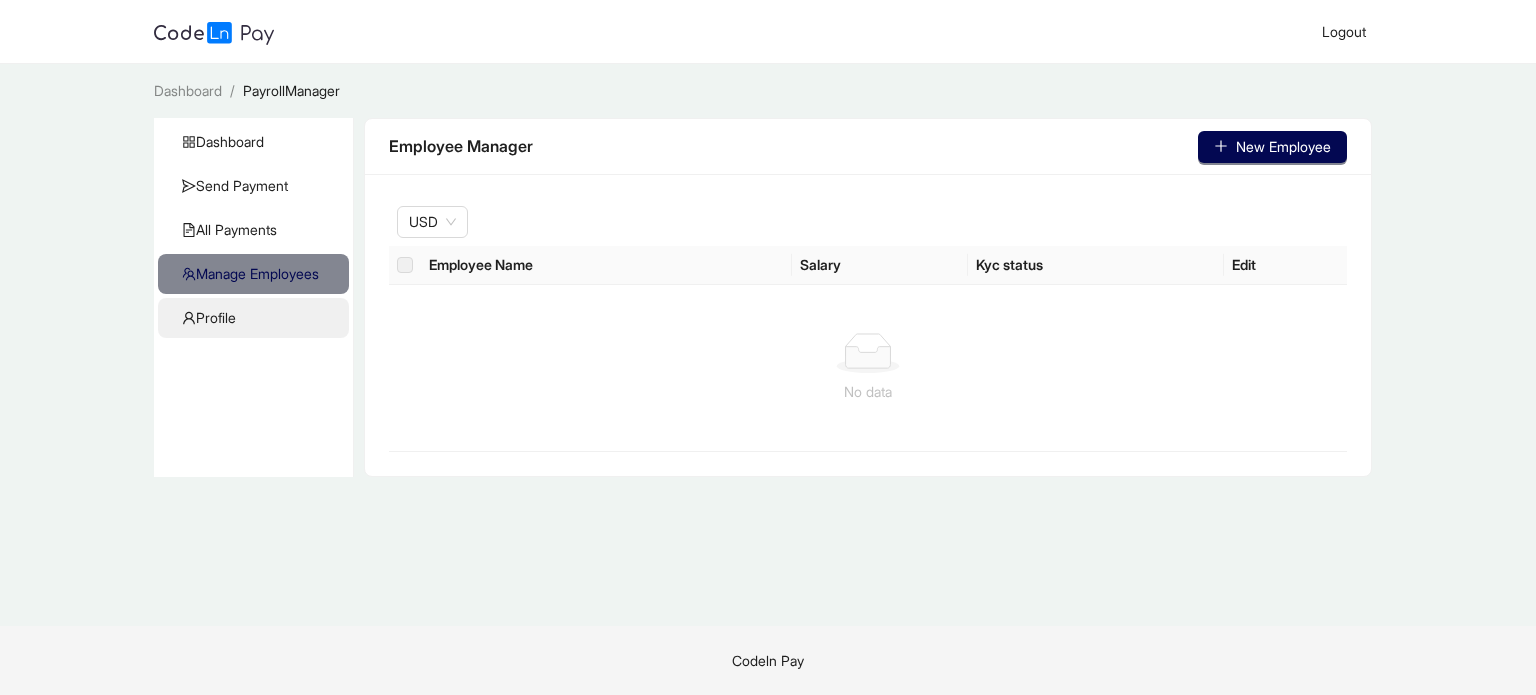 click on "Profile" 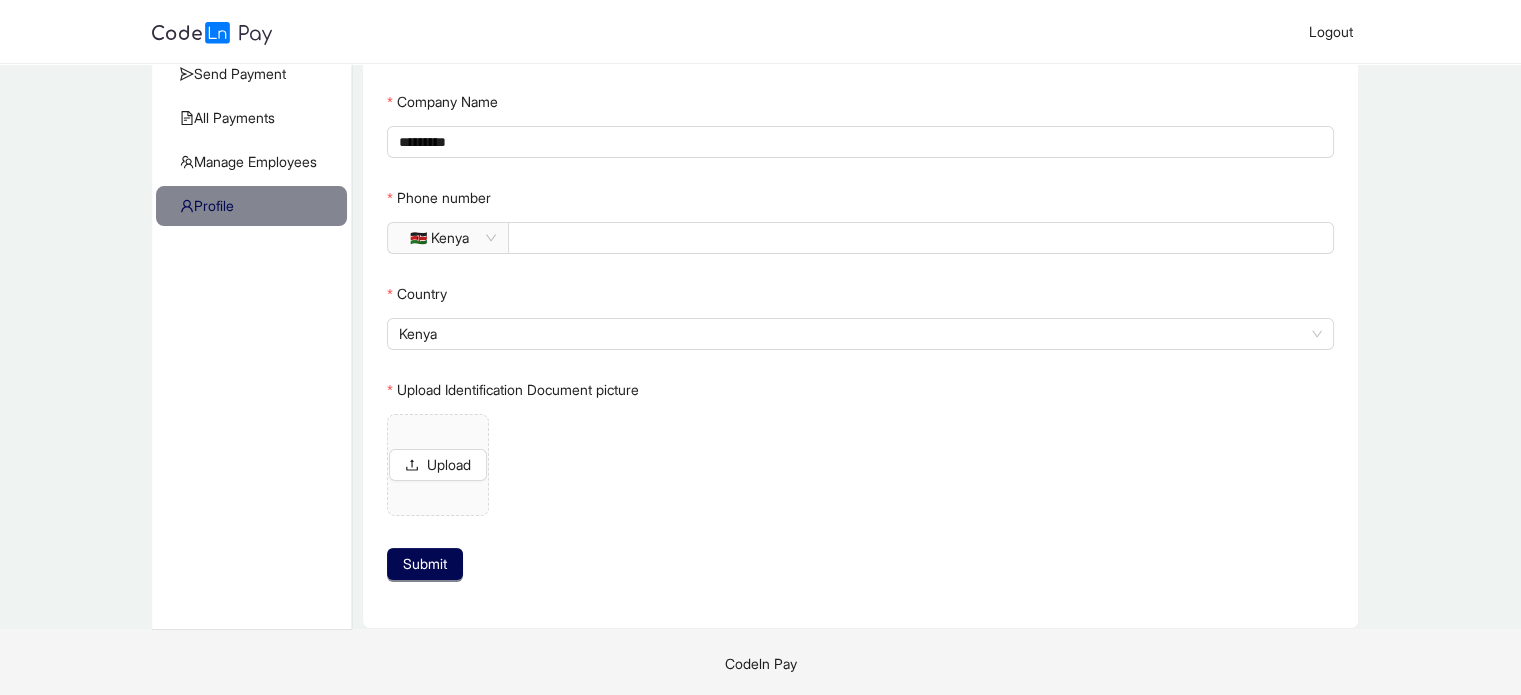 scroll, scrollTop: 114, scrollLeft: 0, axis: vertical 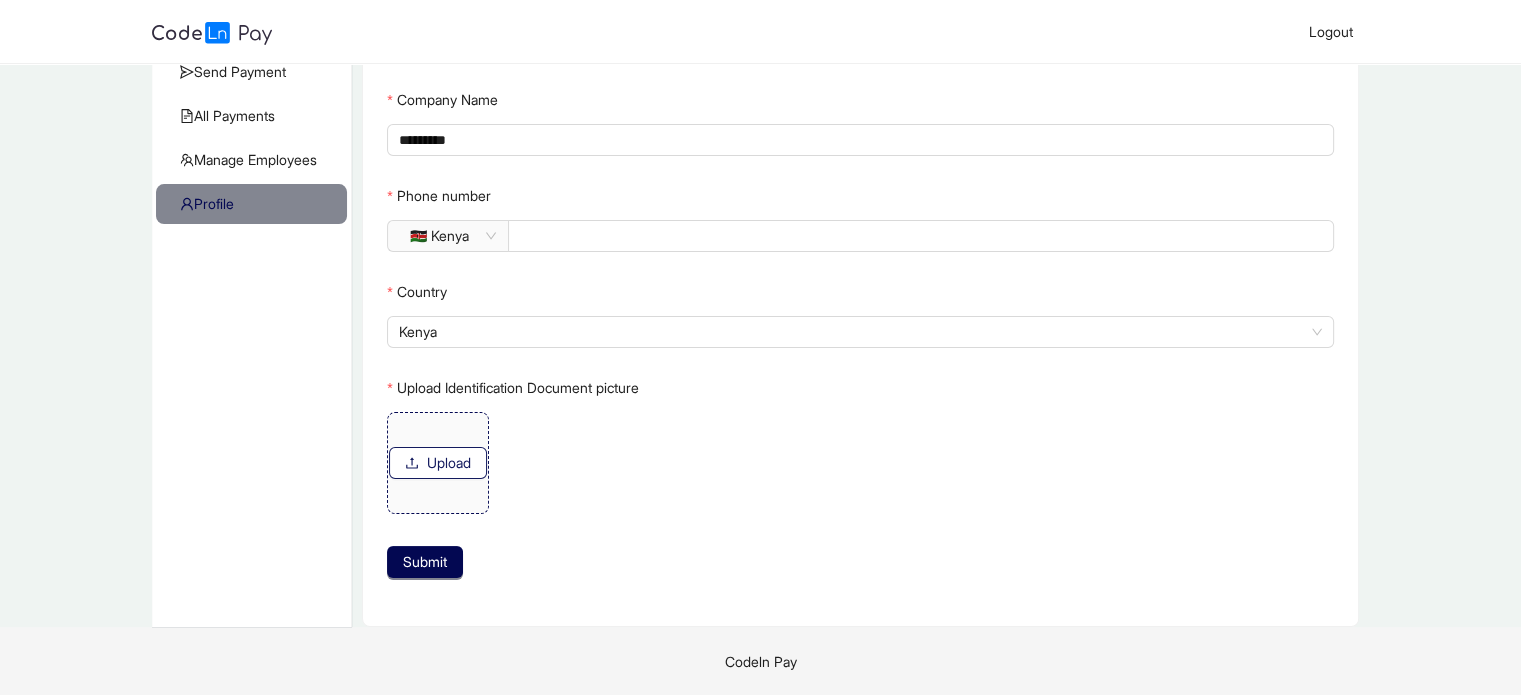 click on "Upload" 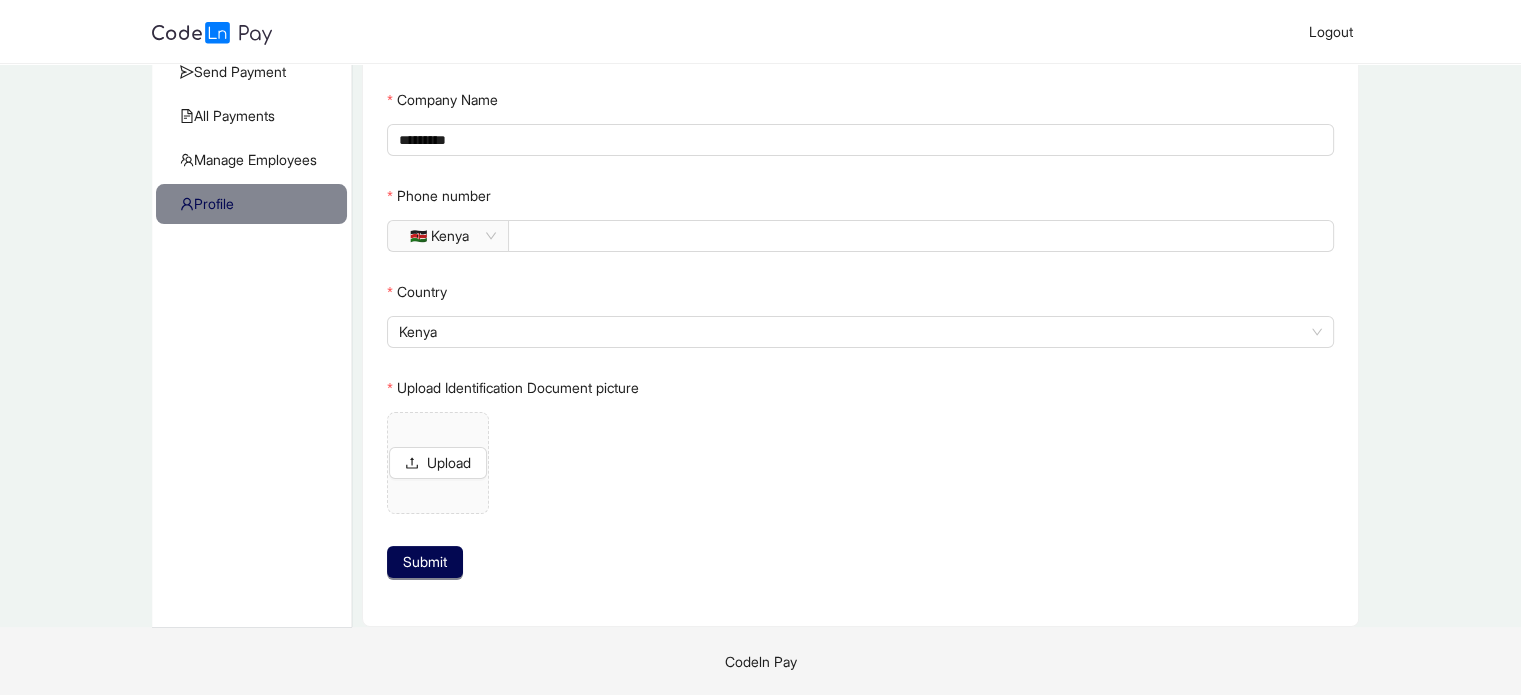 click on "Upload Identification Document  picture" 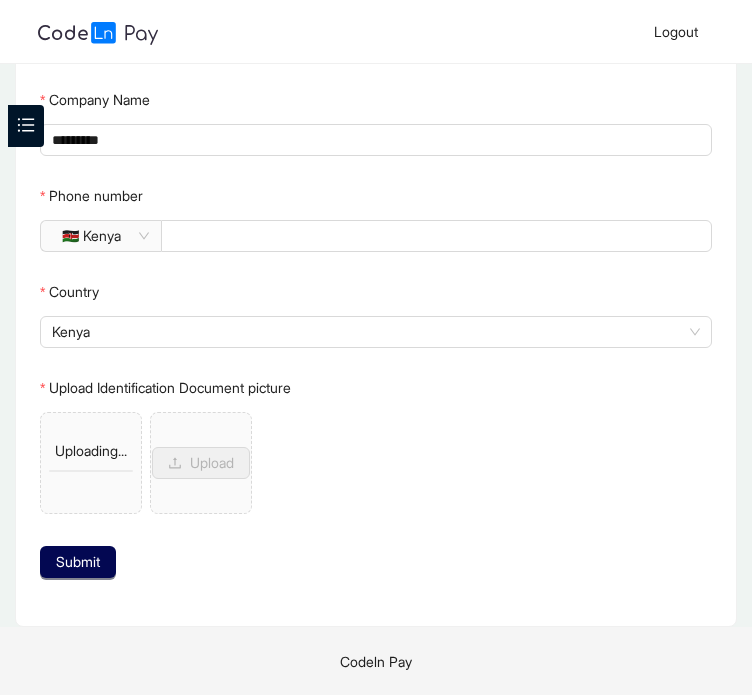 scroll, scrollTop: 0, scrollLeft: 0, axis: both 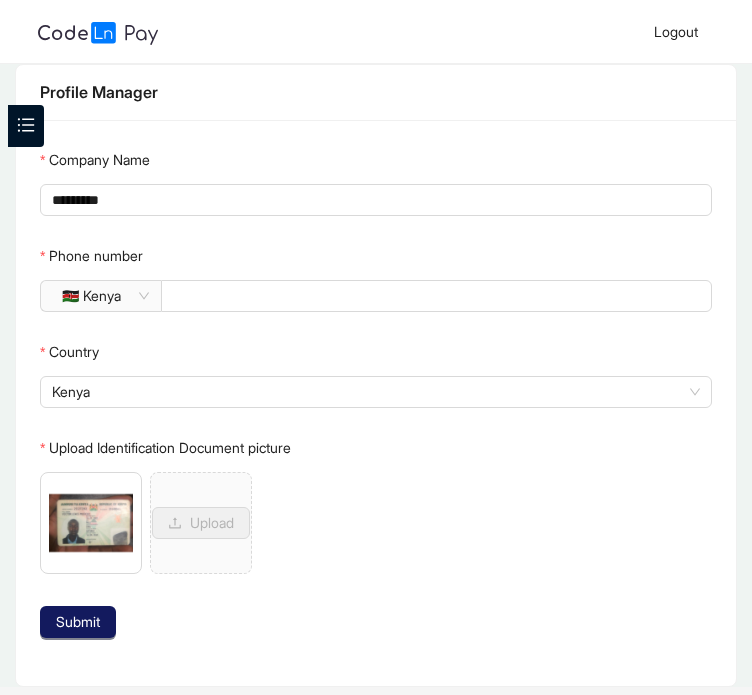 click on "Submit" 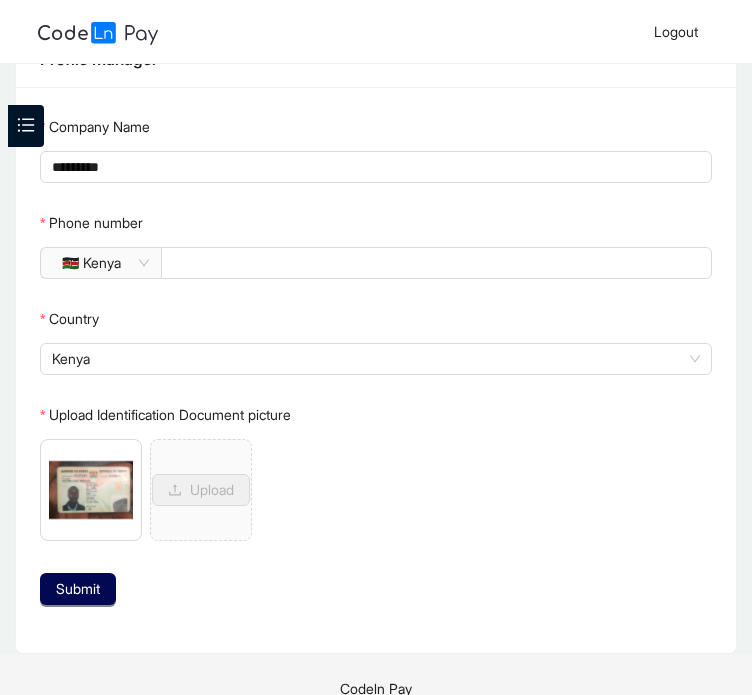 scroll, scrollTop: 60, scrollLeft: 0, axis: vertical 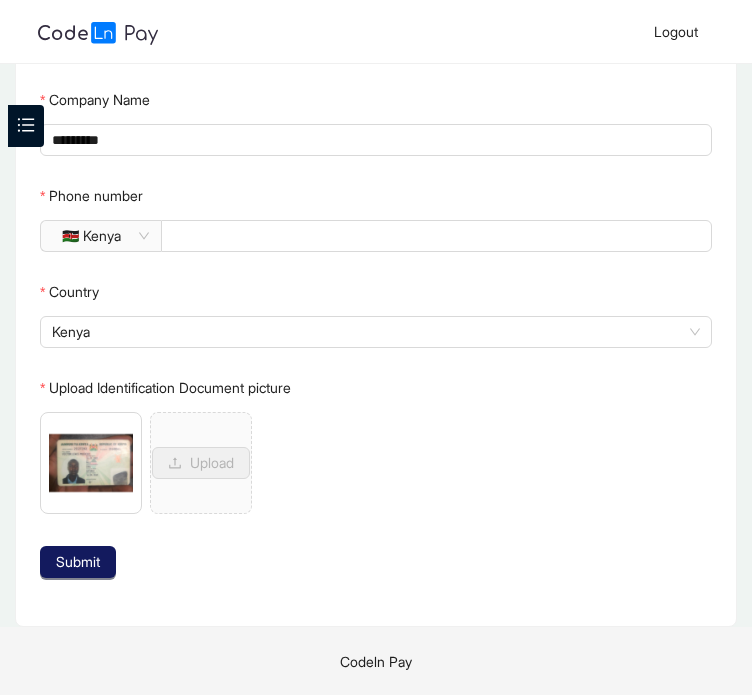 click on "Submit" 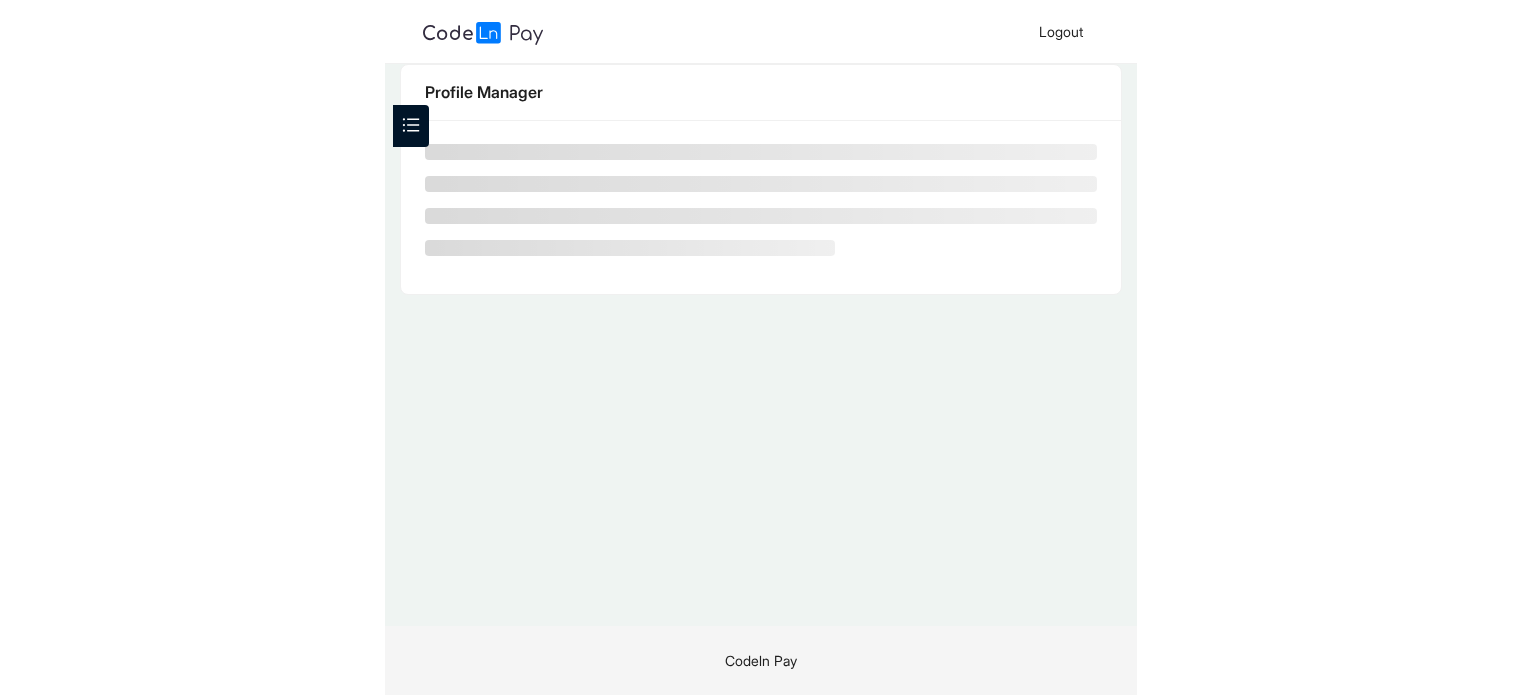 scroll, scrollTop: 0, scrollLeft: 0, axis: both 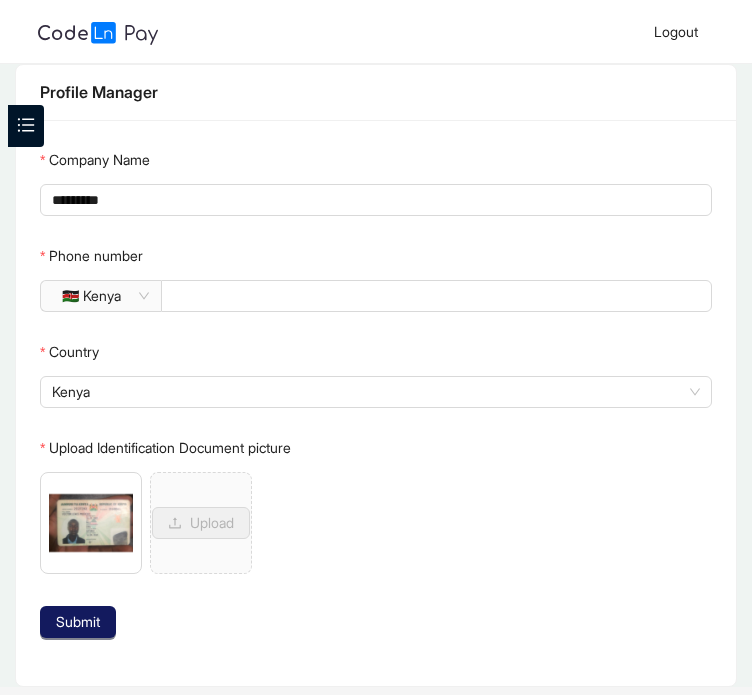 click on "Submit" 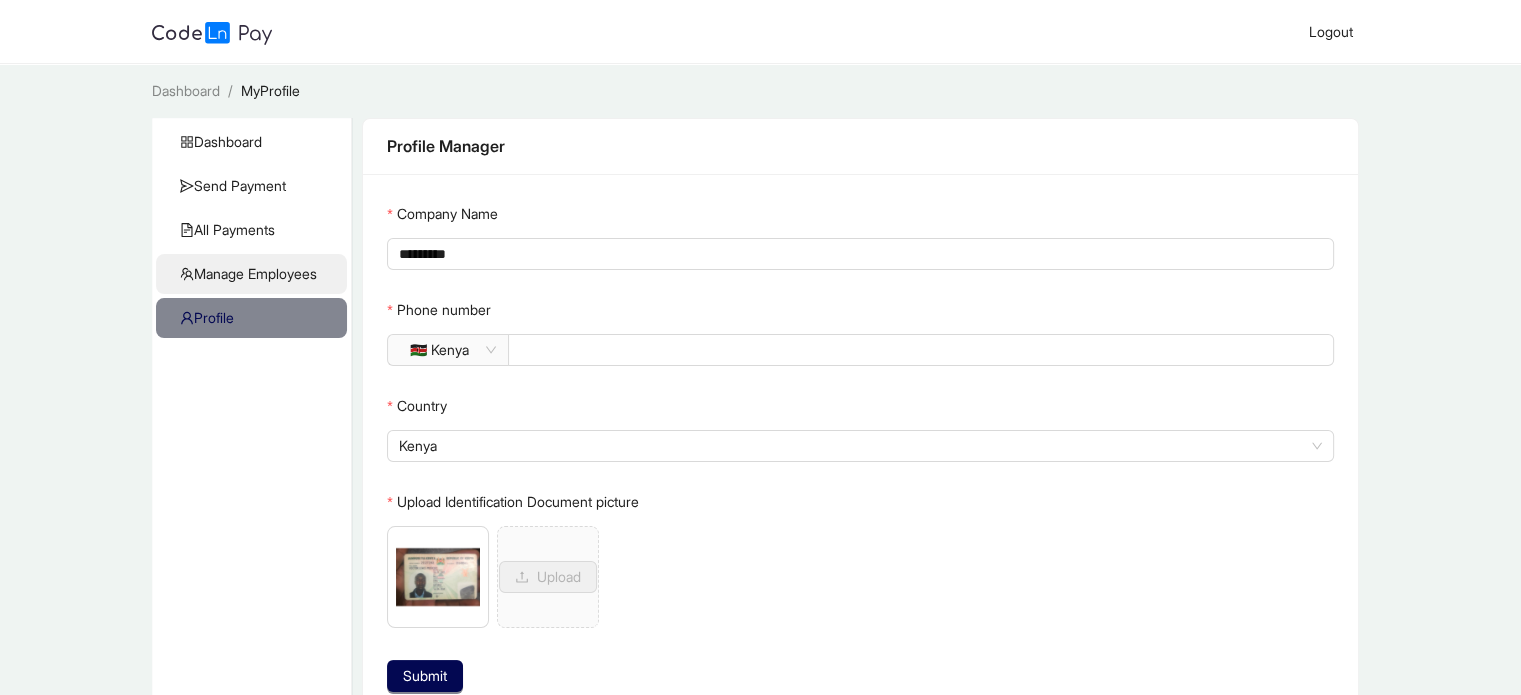 click on "Manage Employees" 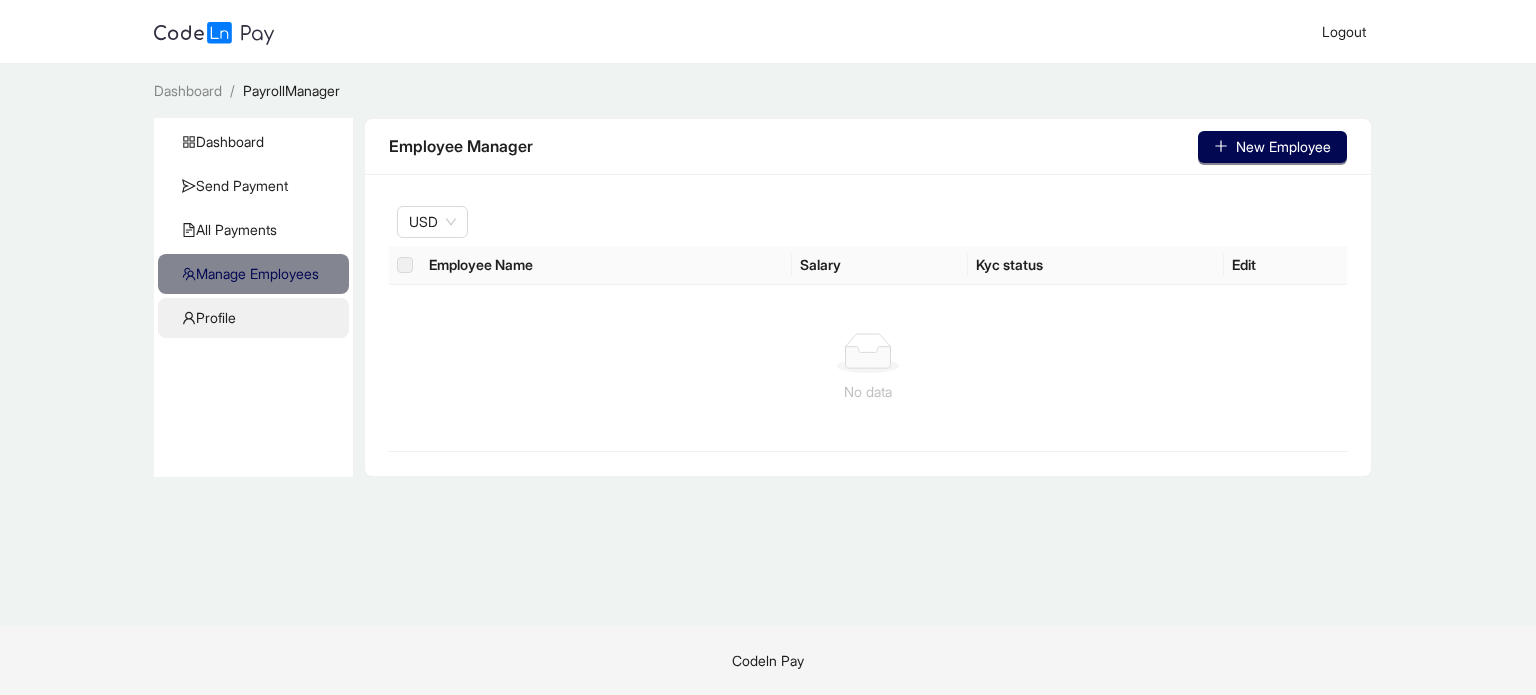 click on "Profile" 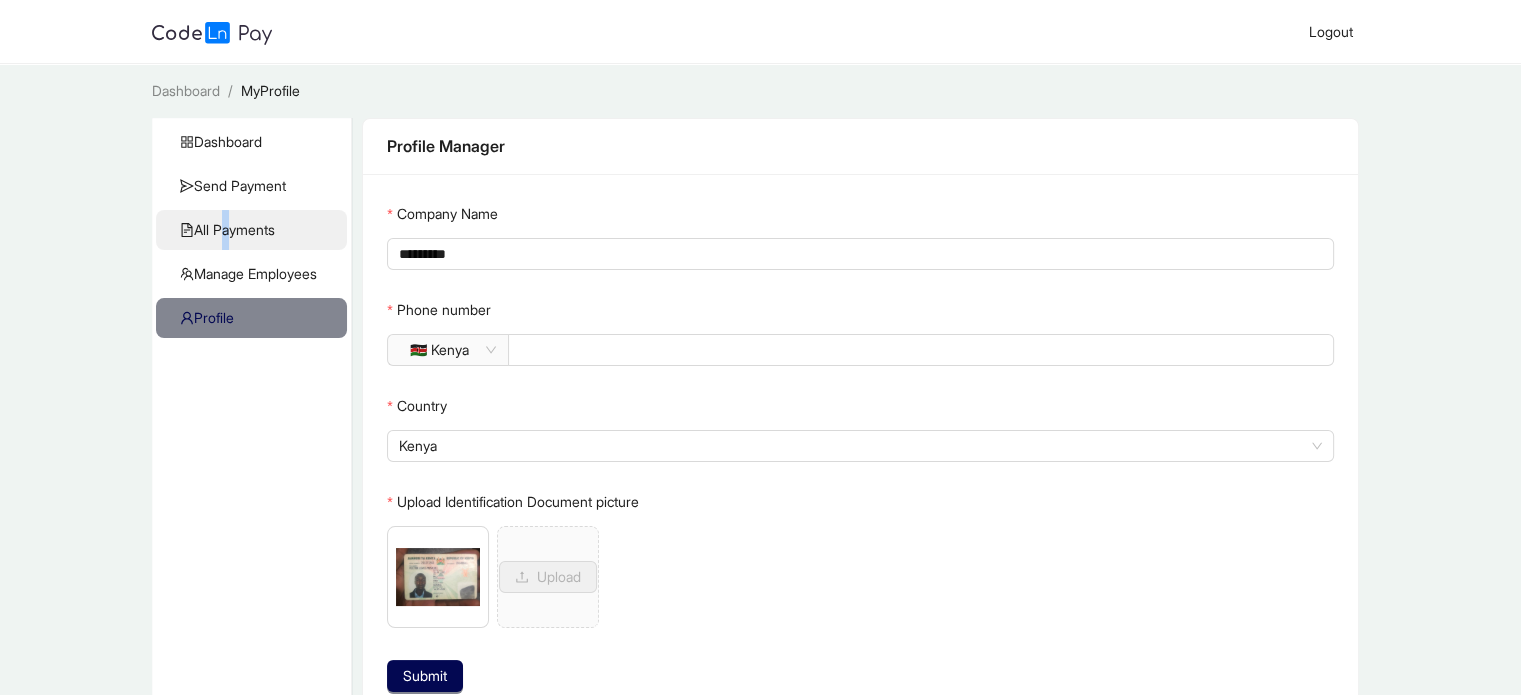 click on "All Payments" 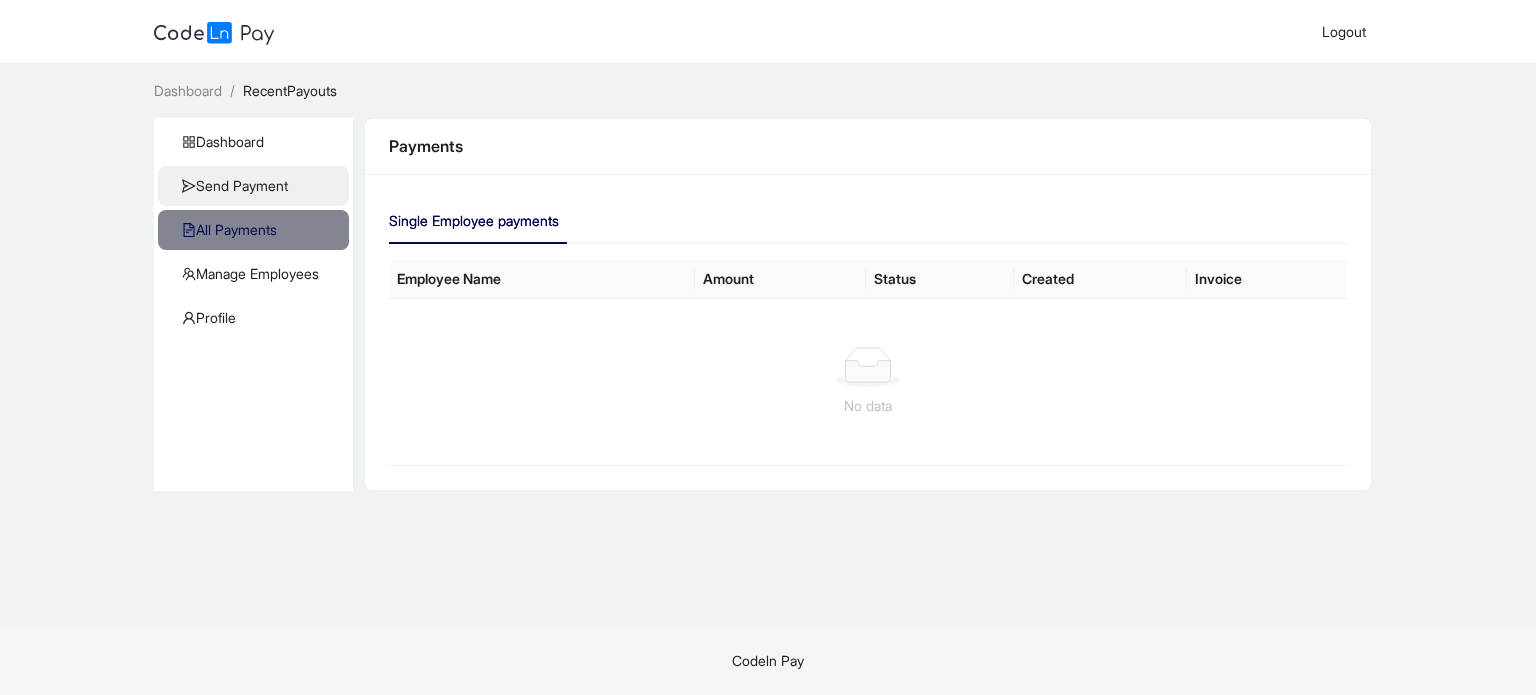 click on "Send Payment" 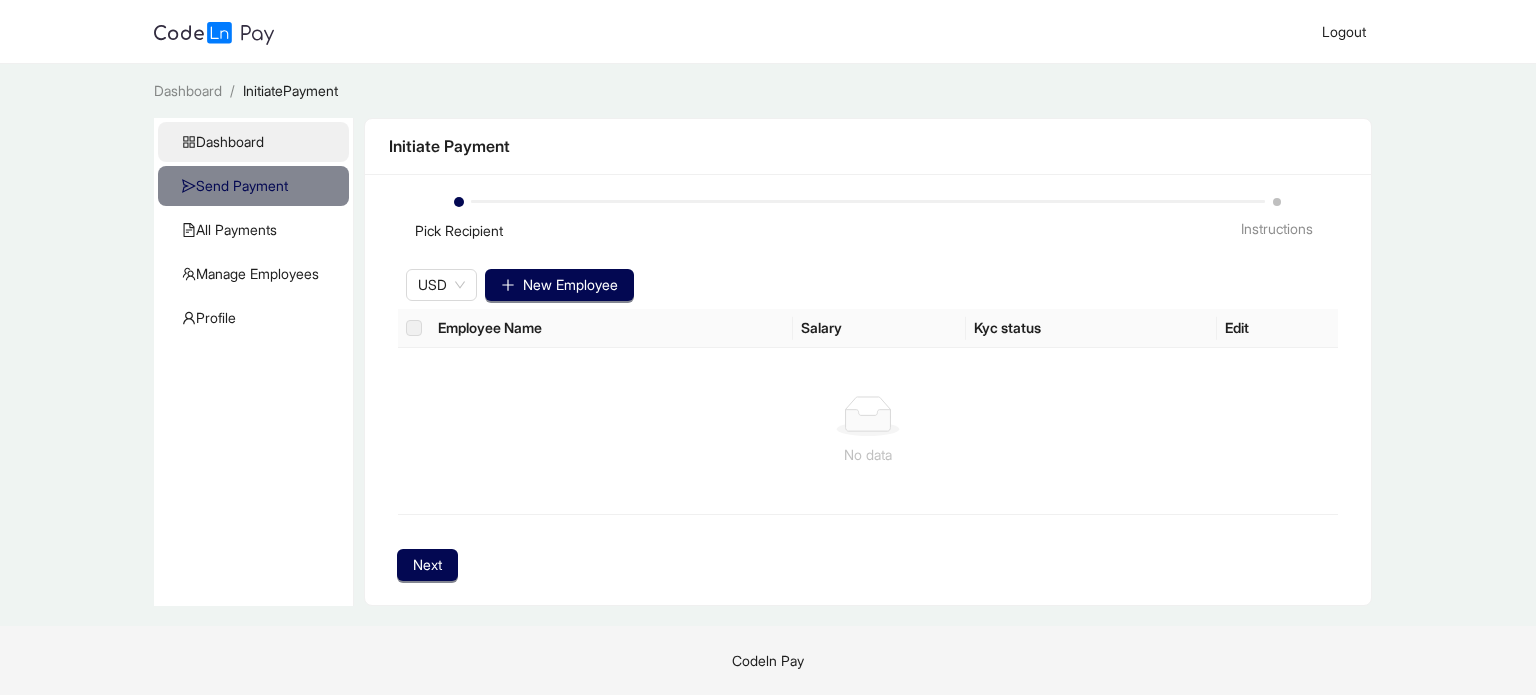 click on "Dashboard" 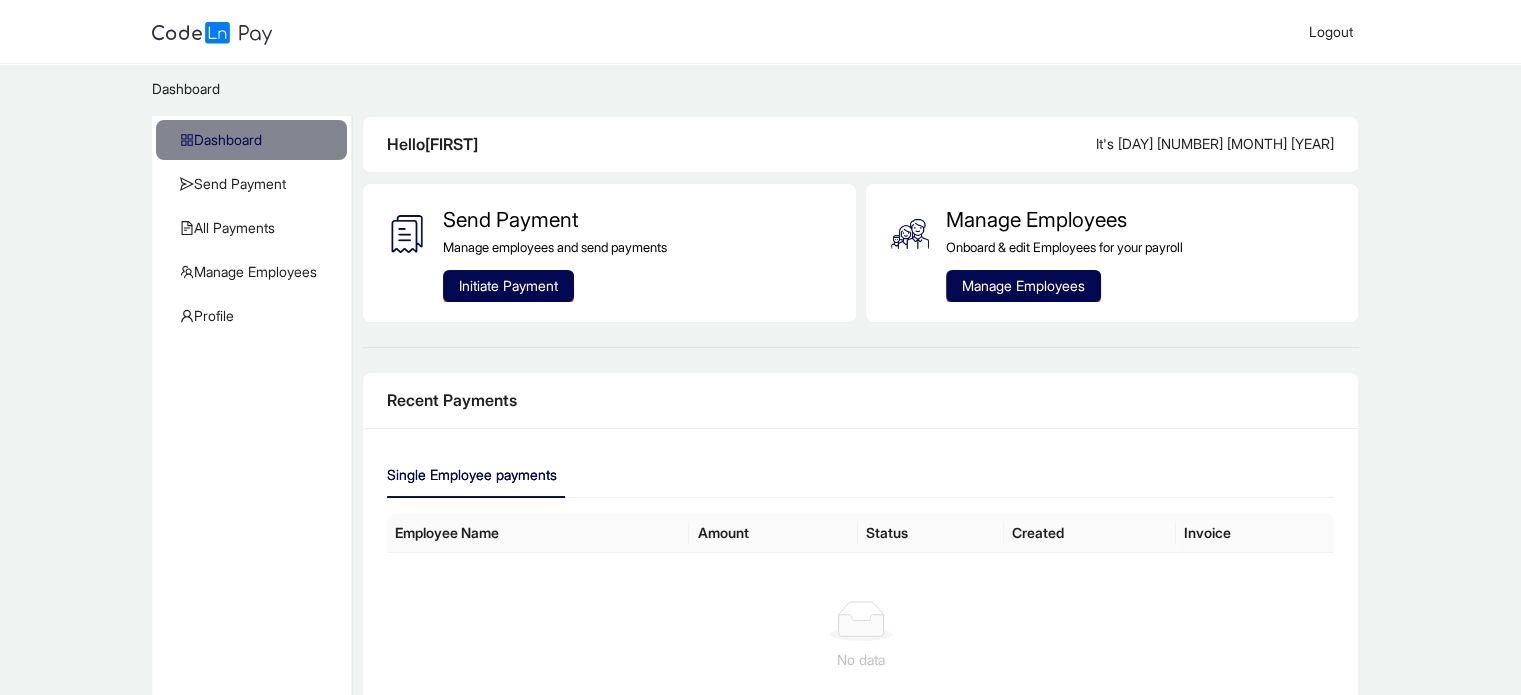 scroll, scrollTop: 0, scrollLeft: 0, axis: both 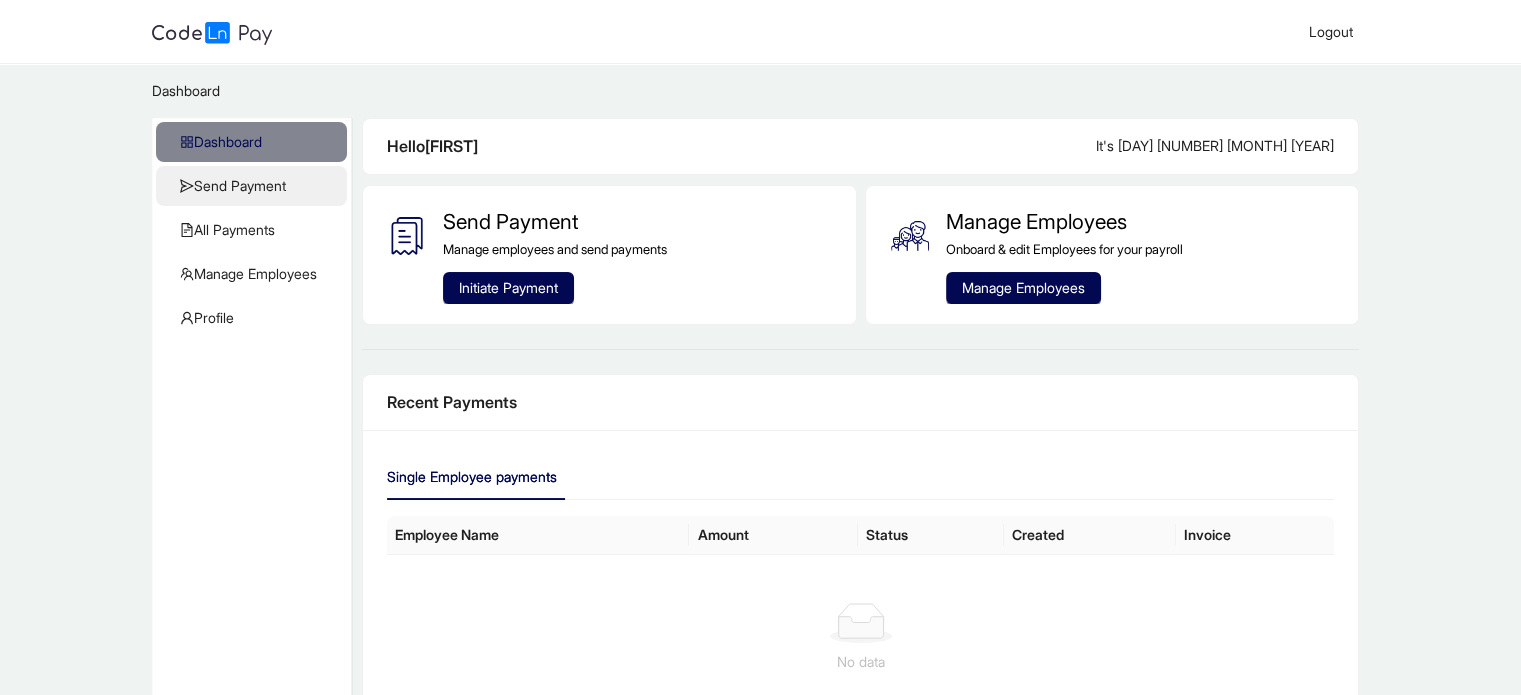click on "Send Payment" 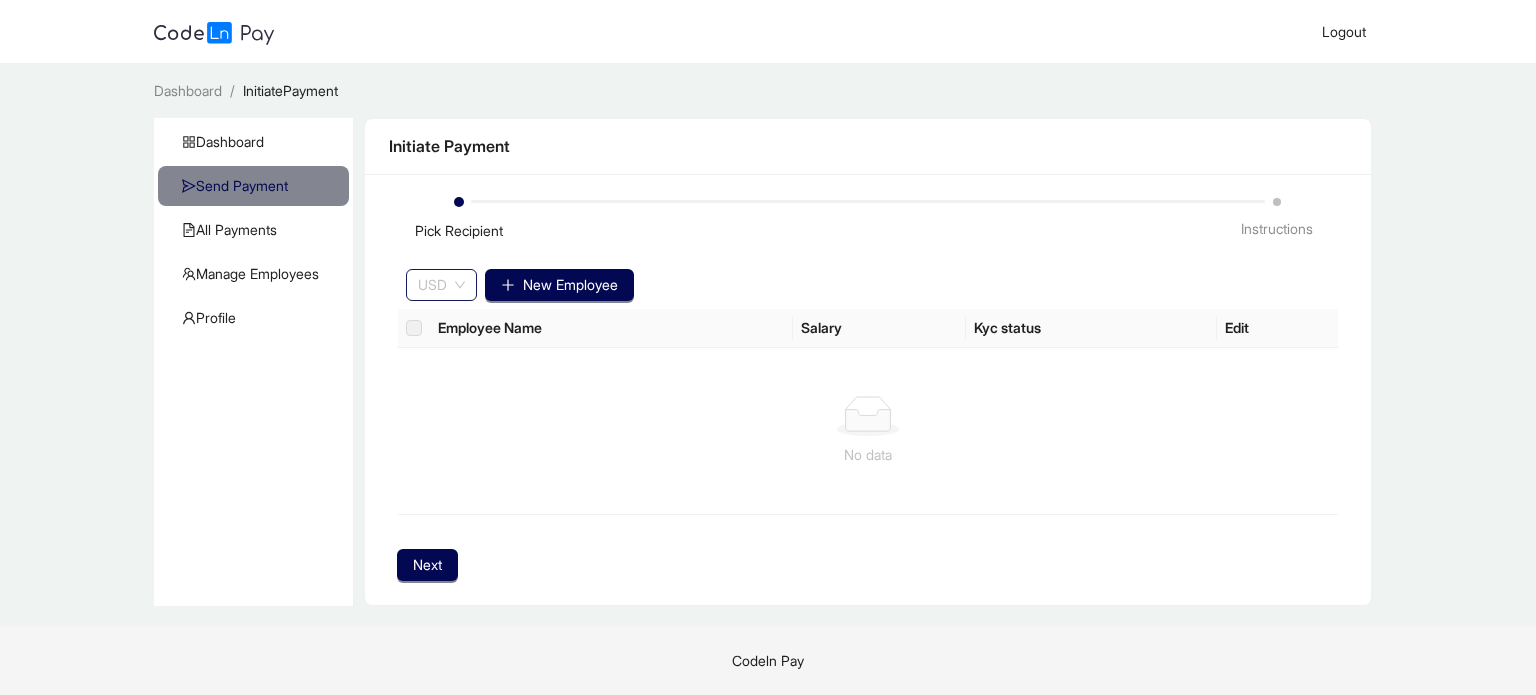 click on "USD" 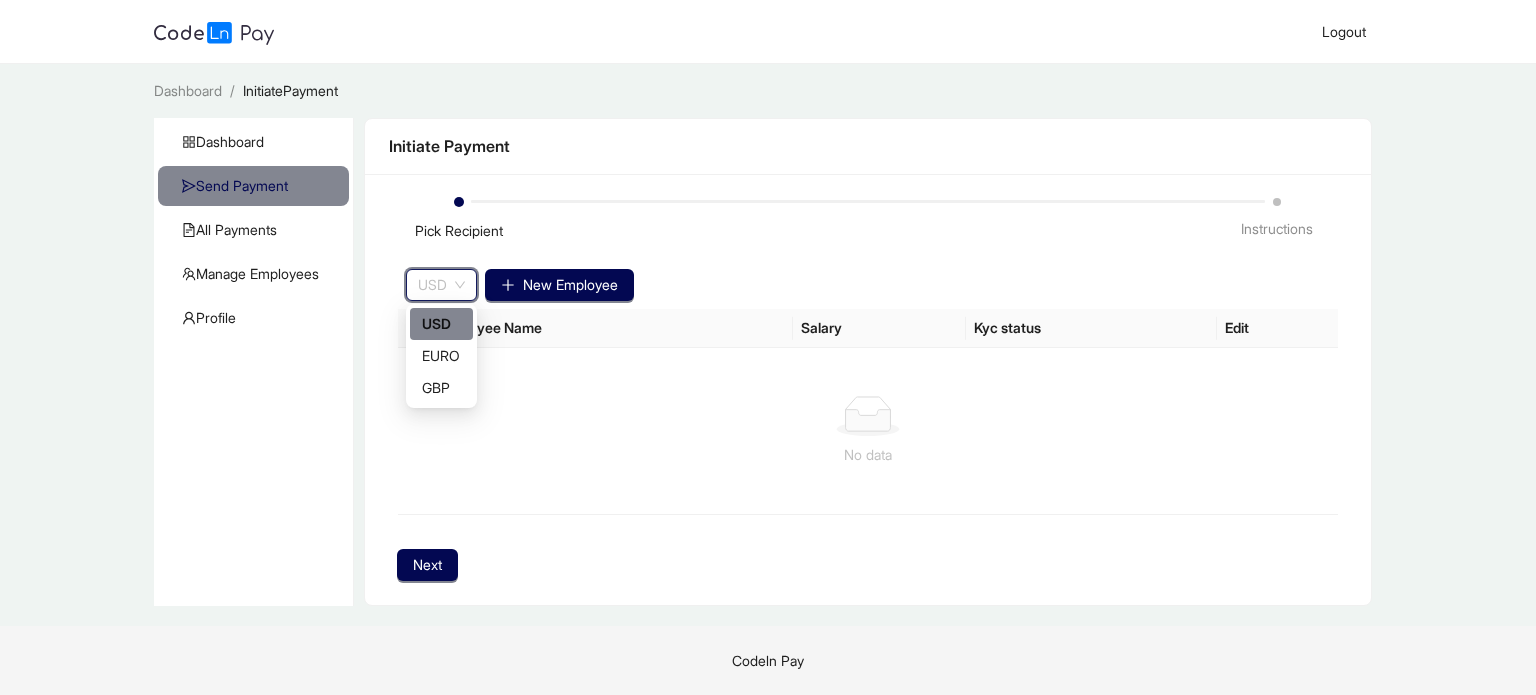 click on "Employee Name" 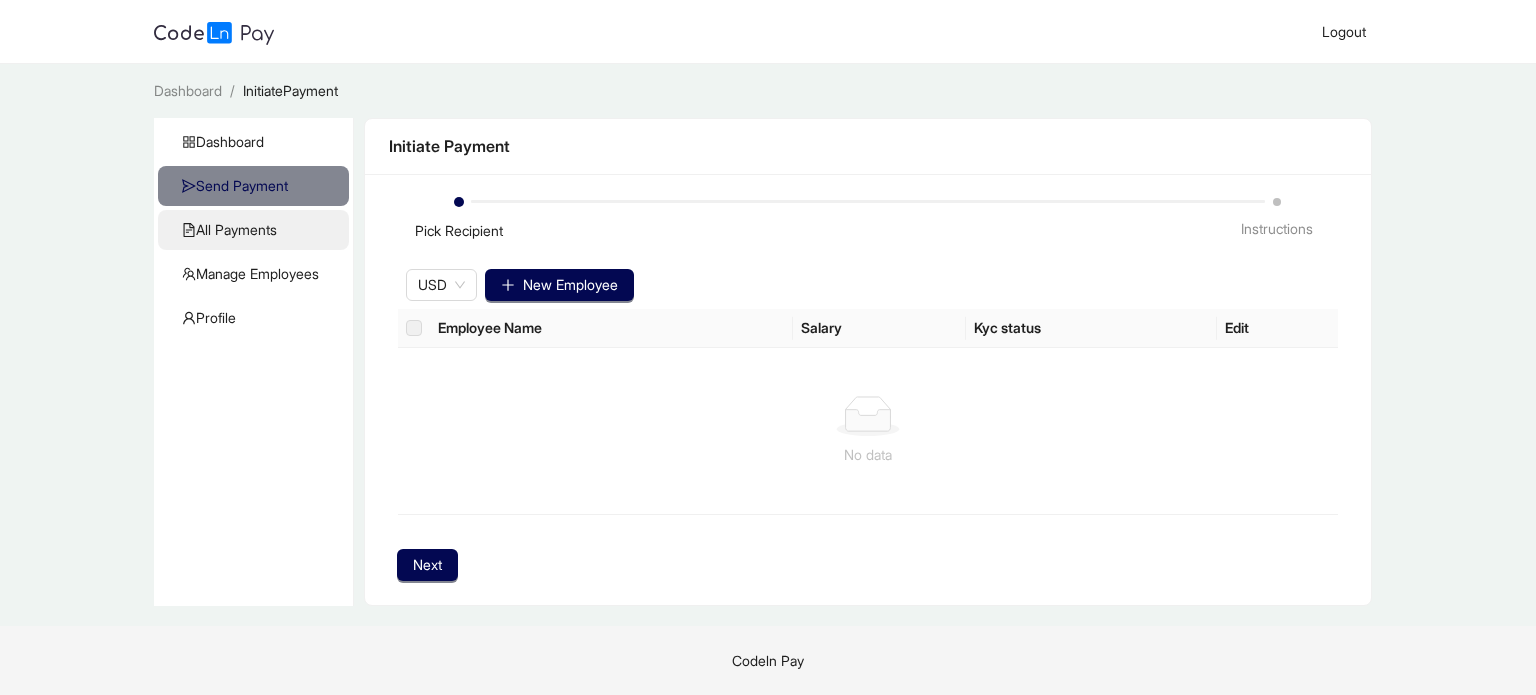 click on "All Payments" 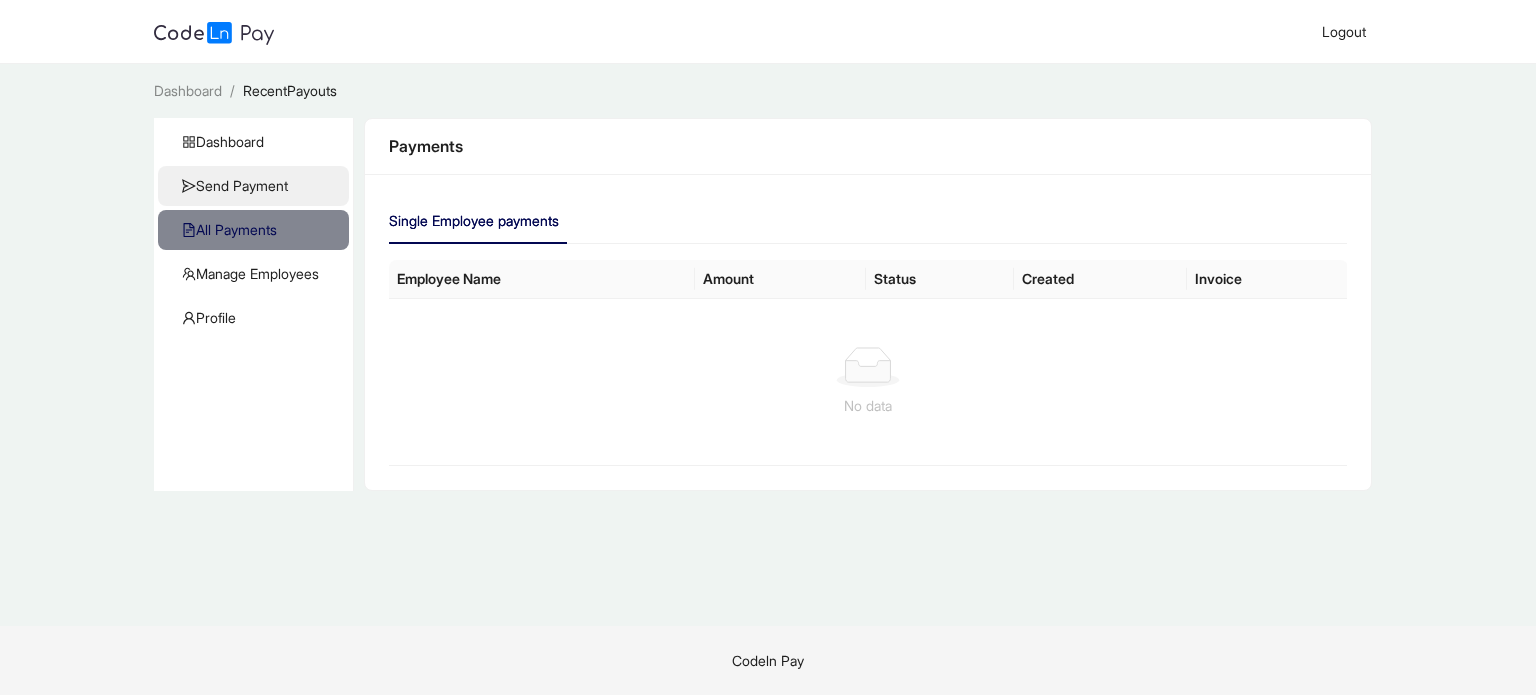 click on "Send Payment" 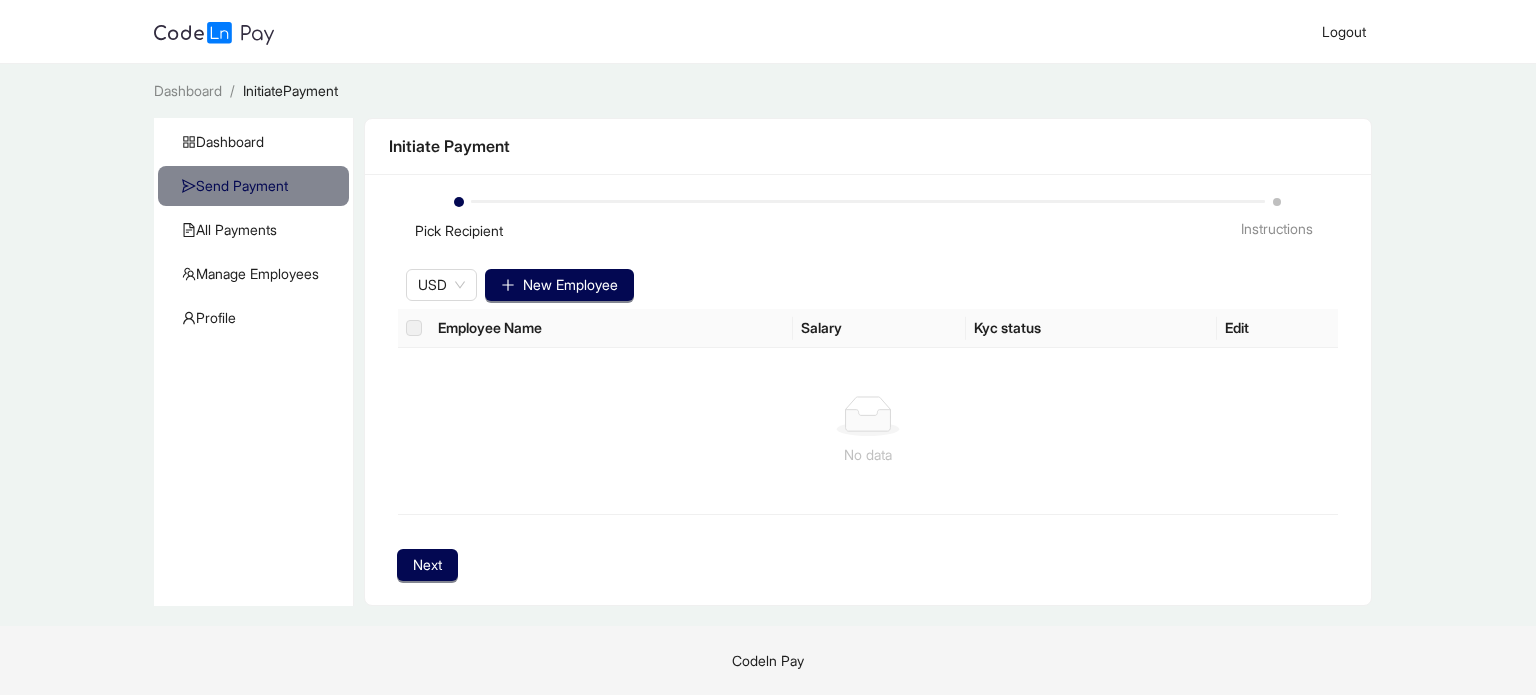 click on "Employee Name" 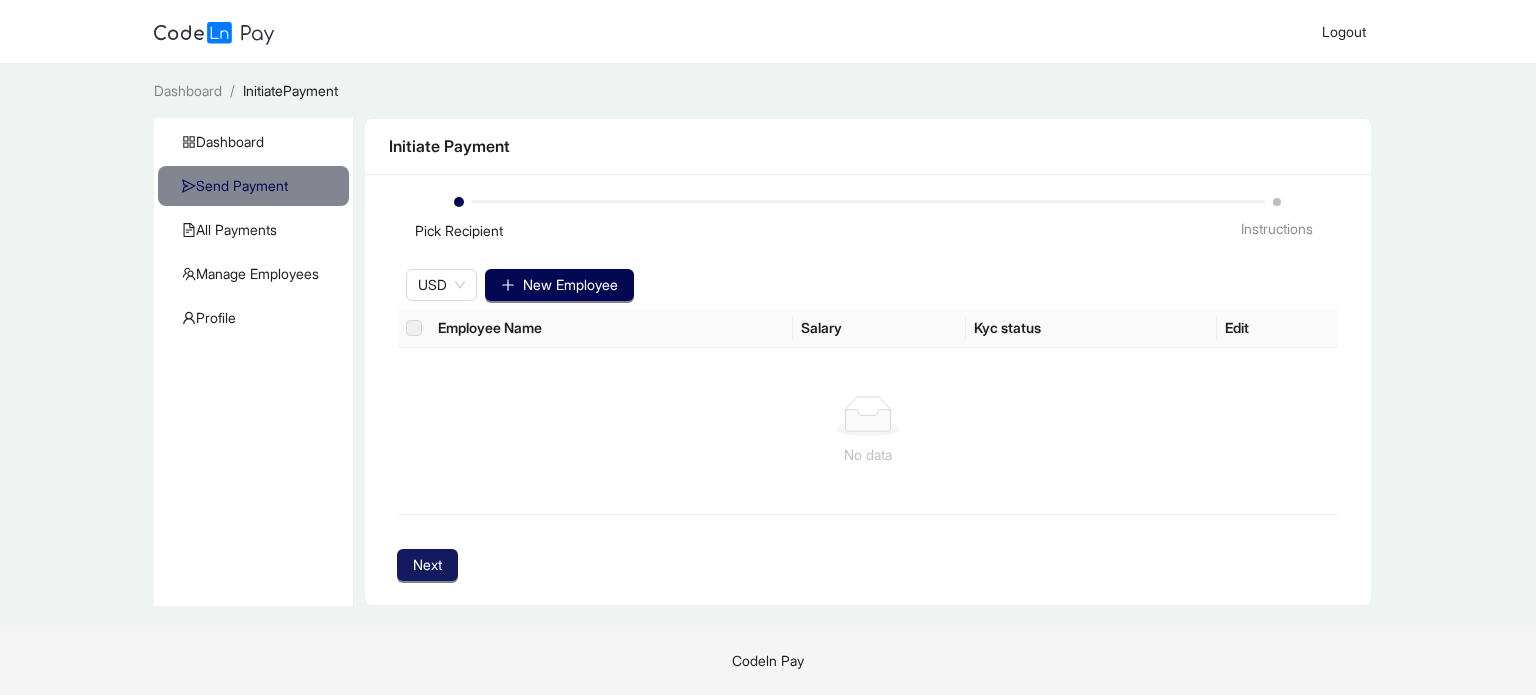 click on "Next" at bounding box center (427, 565) 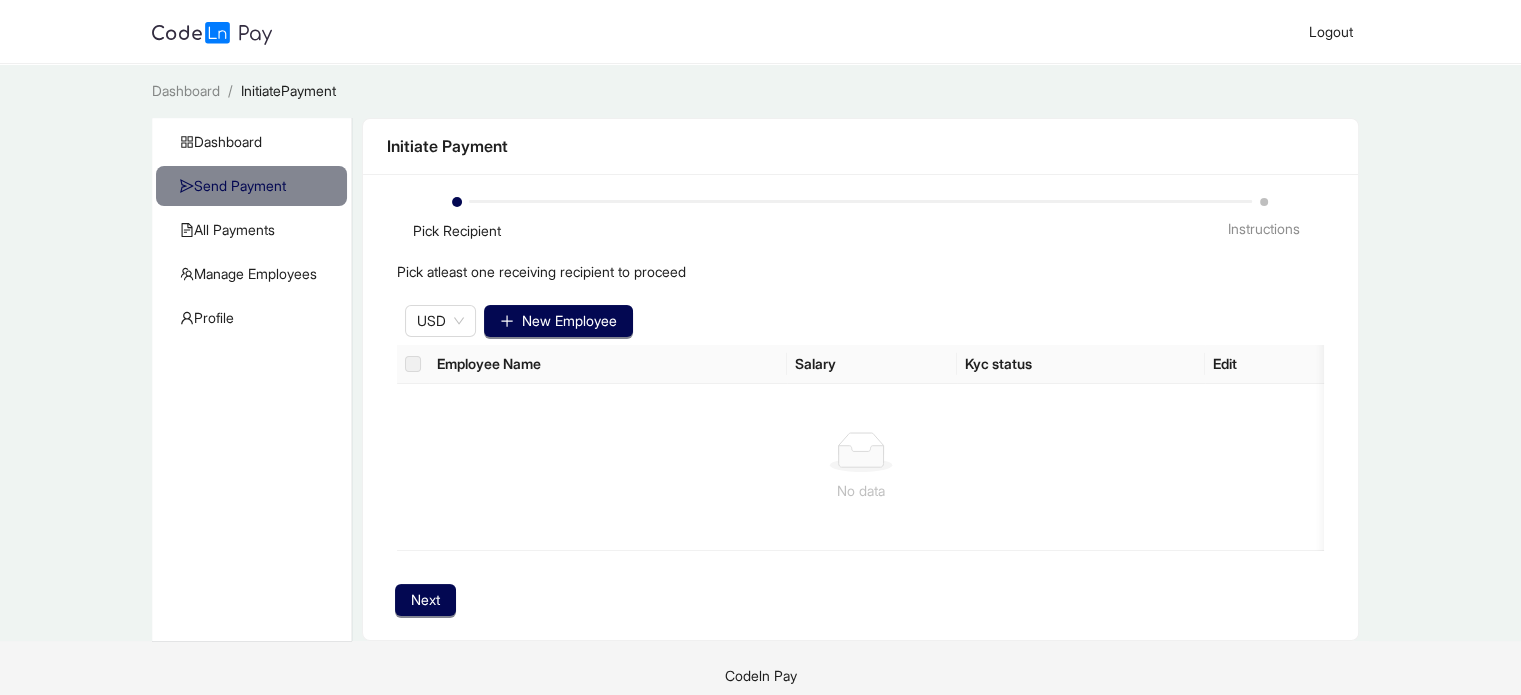 click on "Pick Recipient Instructions Pick atleast one receiving recipient to proceed USD New Employee Employee Name Salary Kyc status Edit           No data Next" 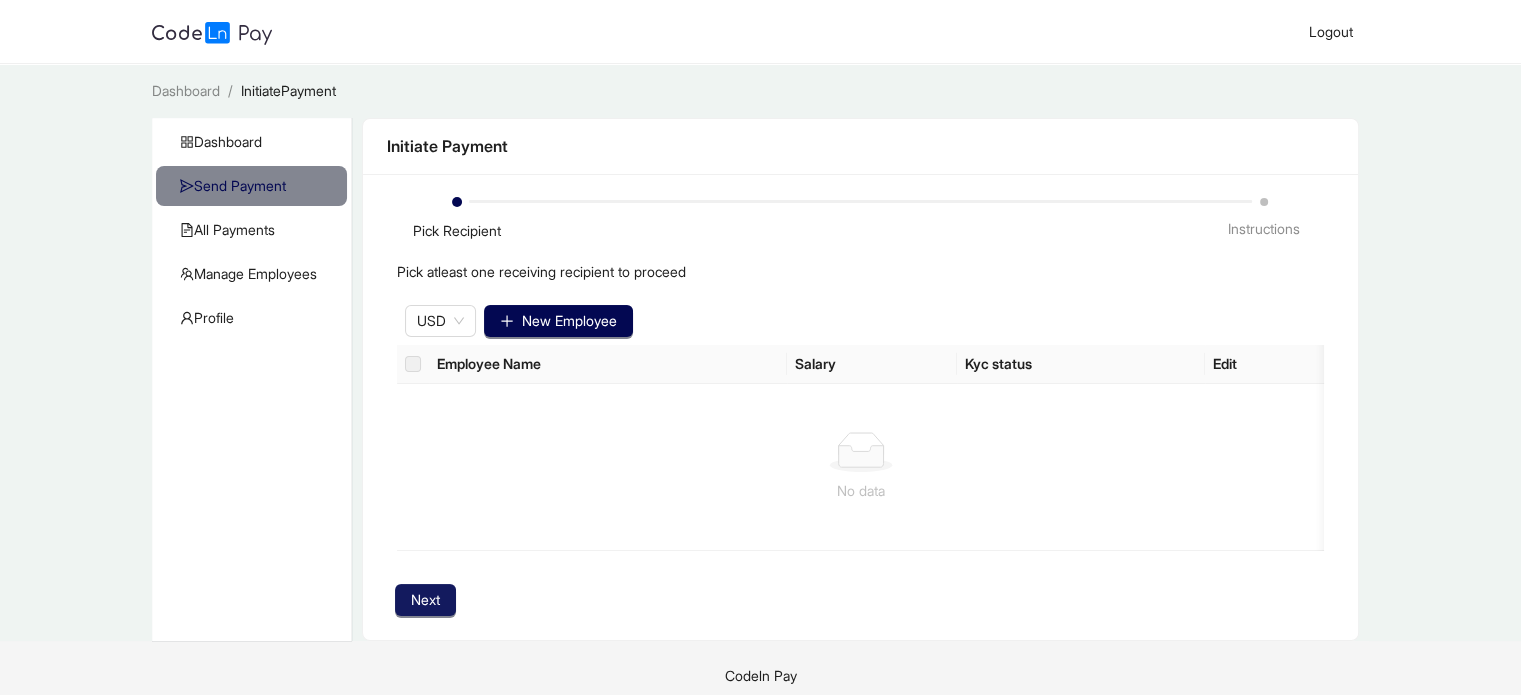 click on "Next" at bounding box center (425, 600) 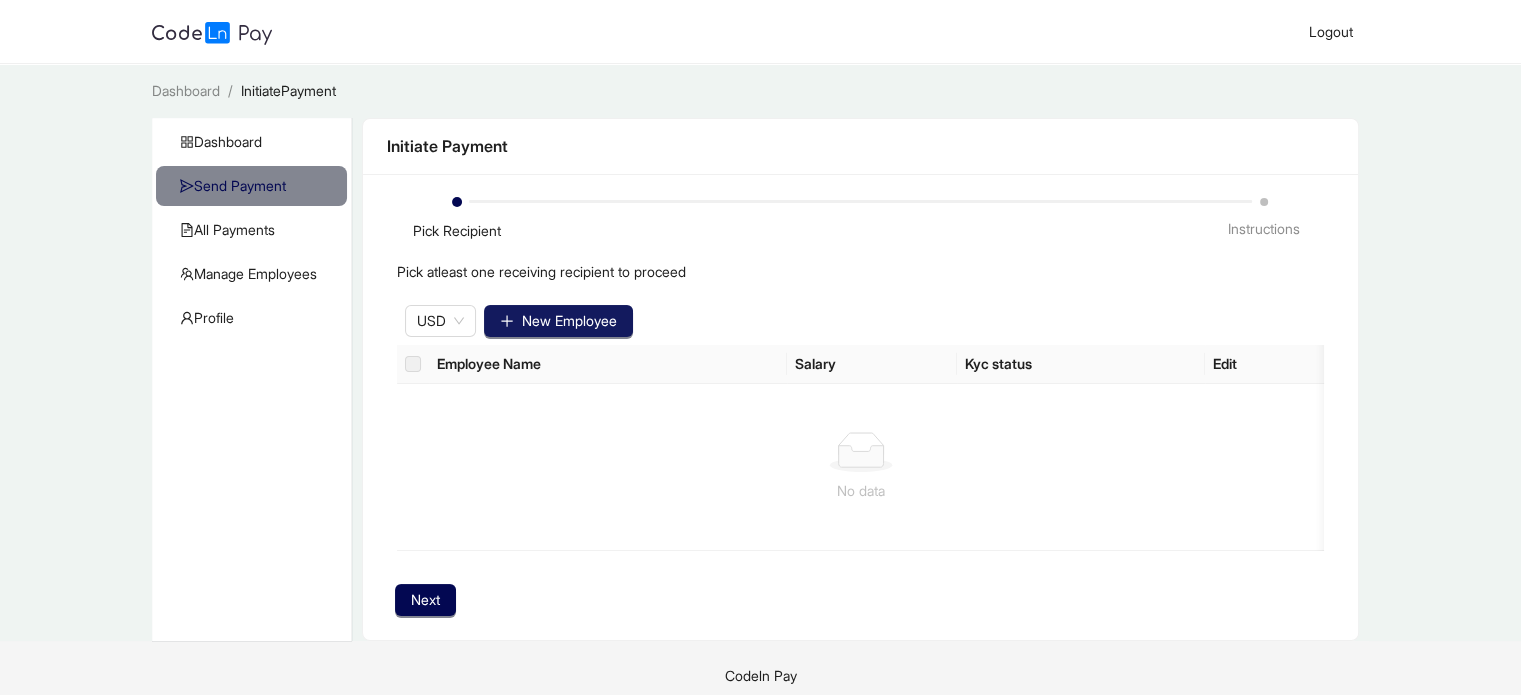 click on "New Employee" 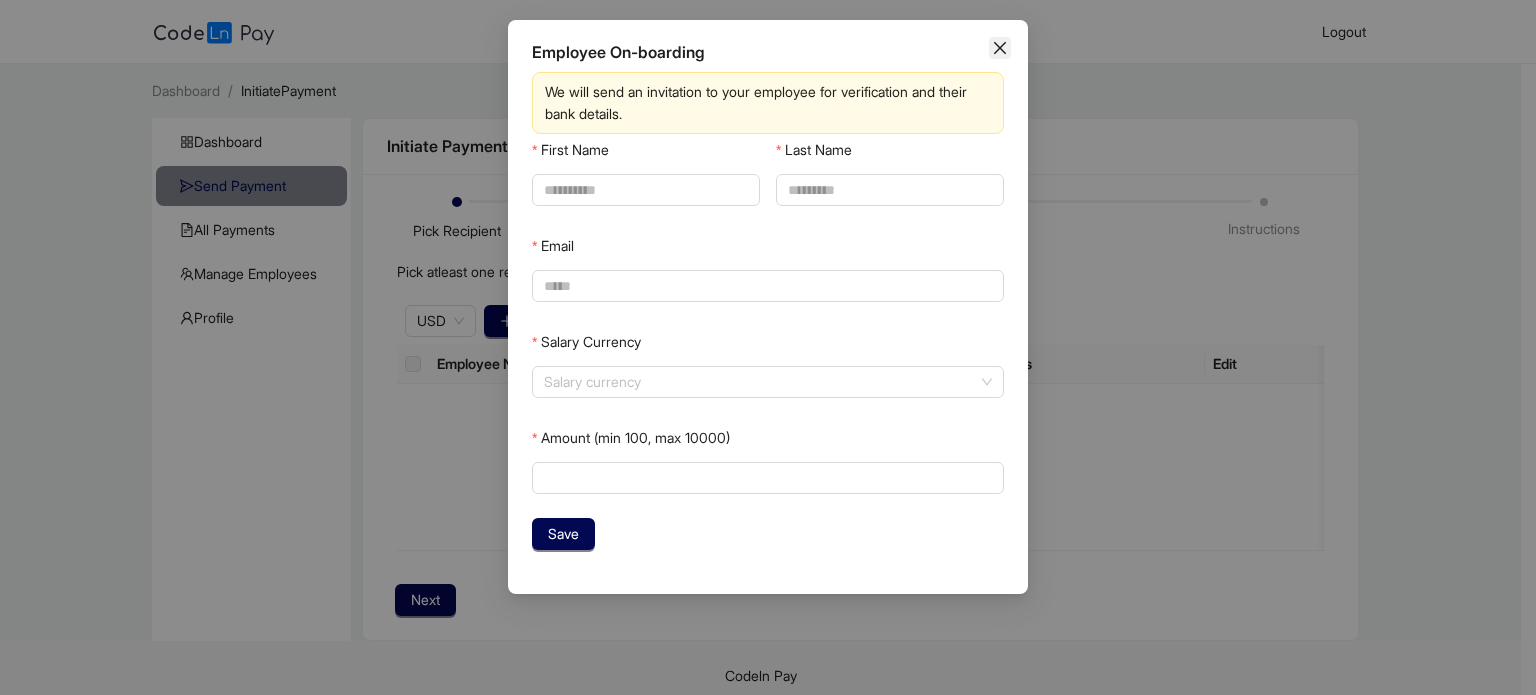 click 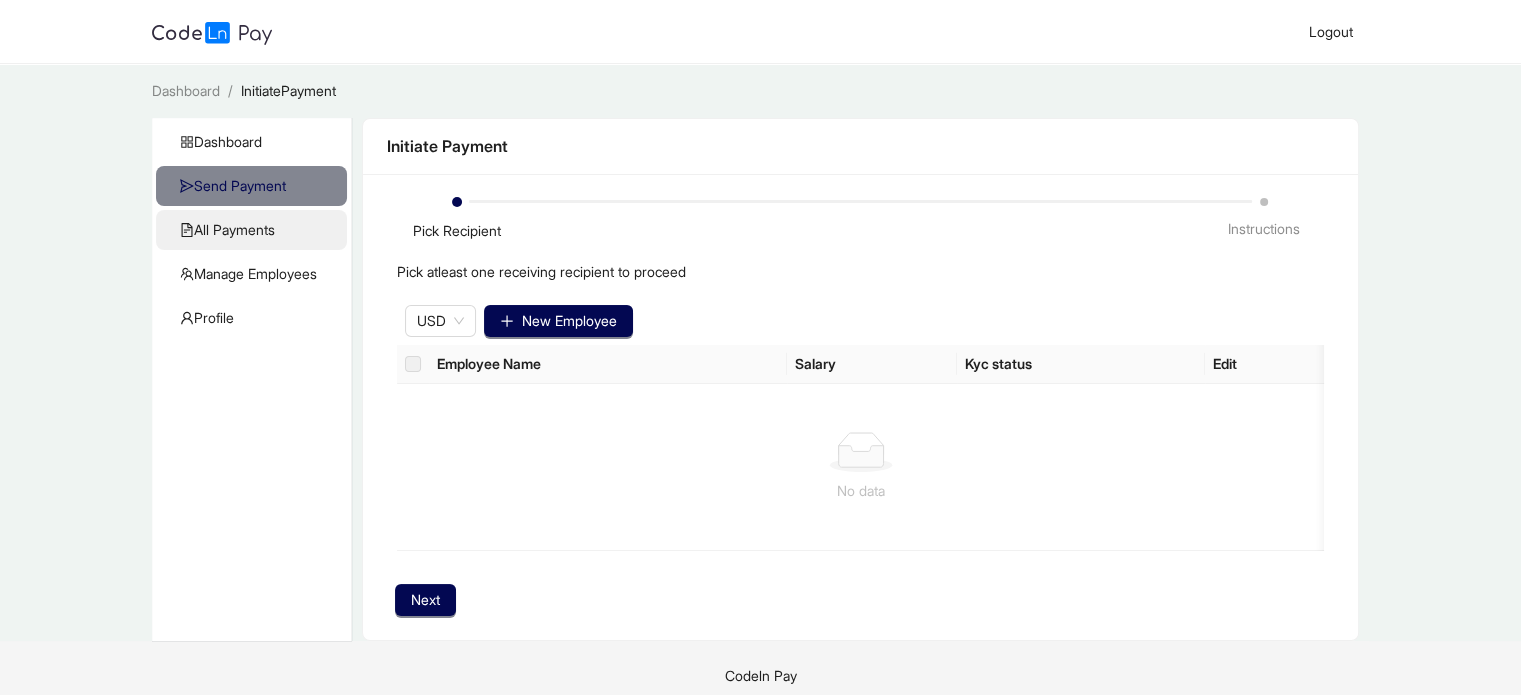 click on "All Payments" 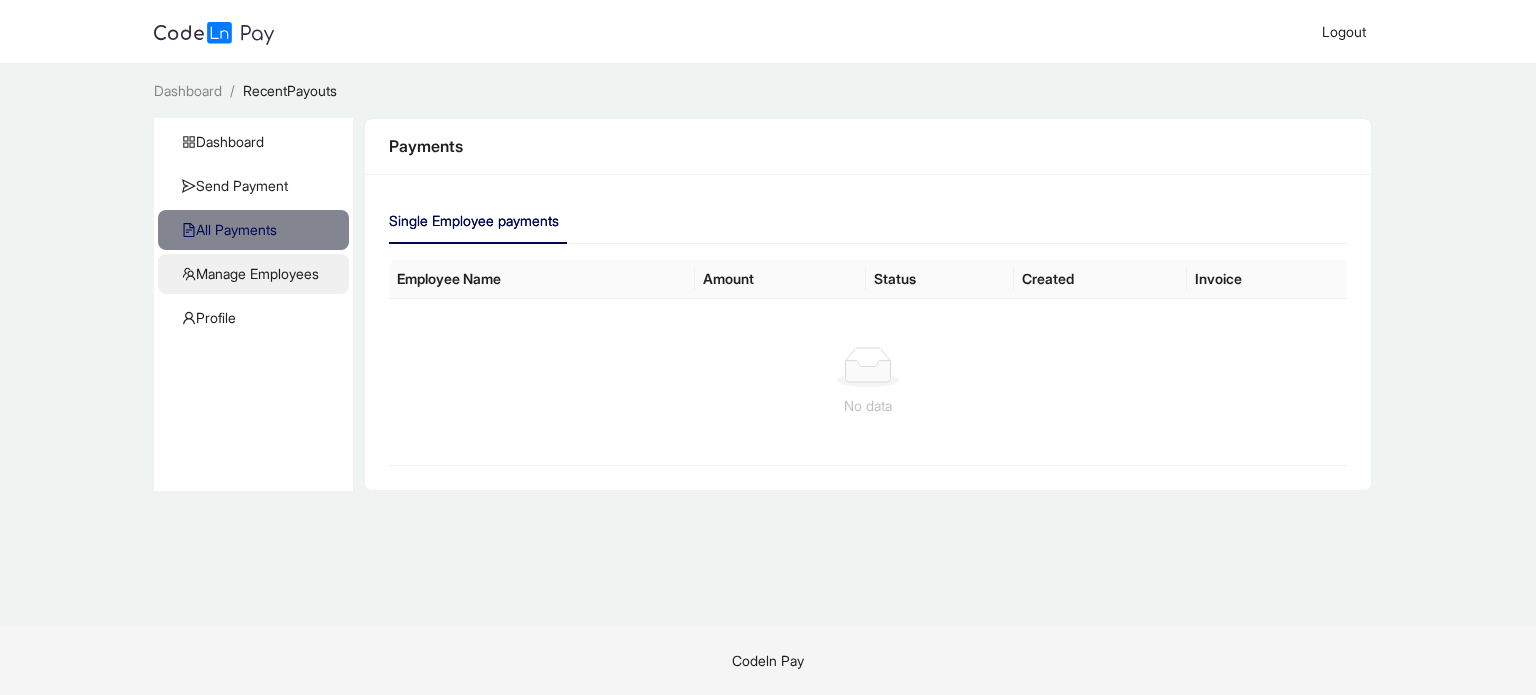 click on "Manage Employees" 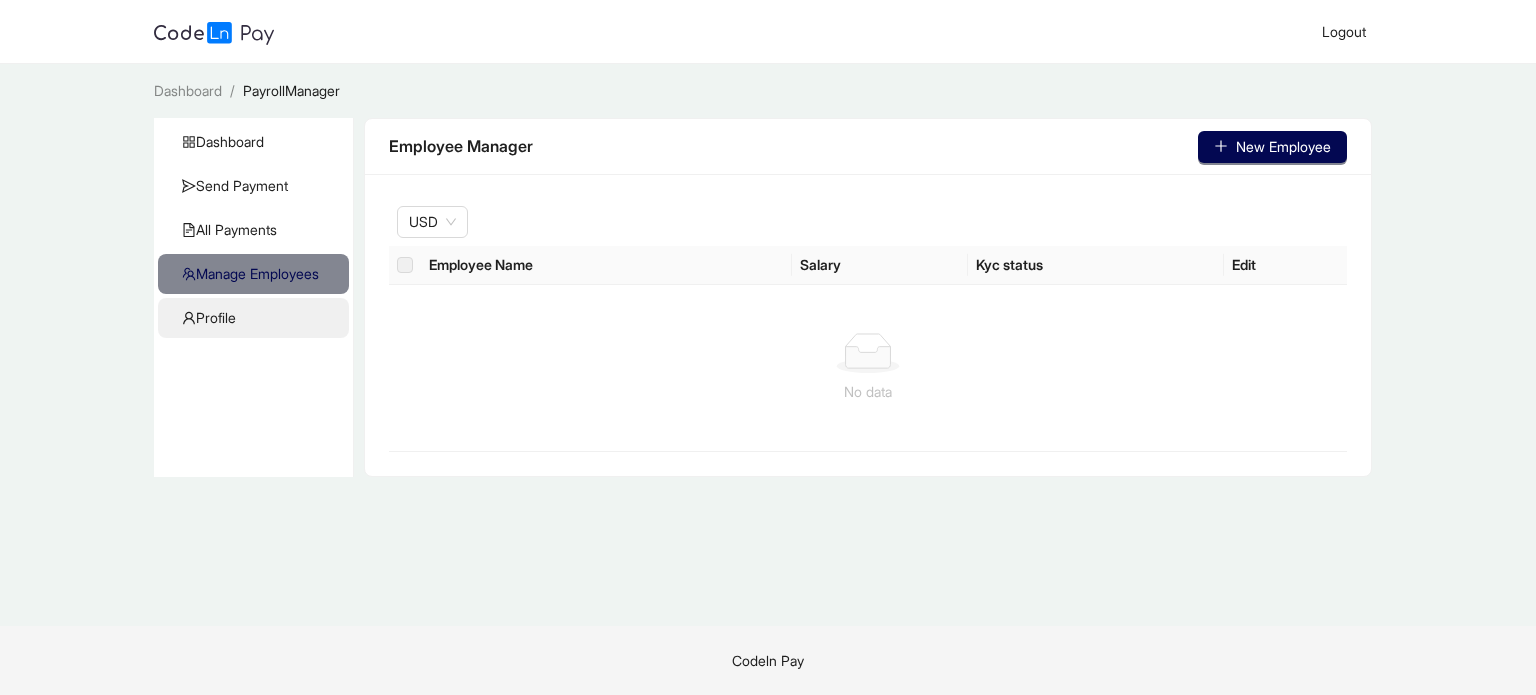 click on "Profile" 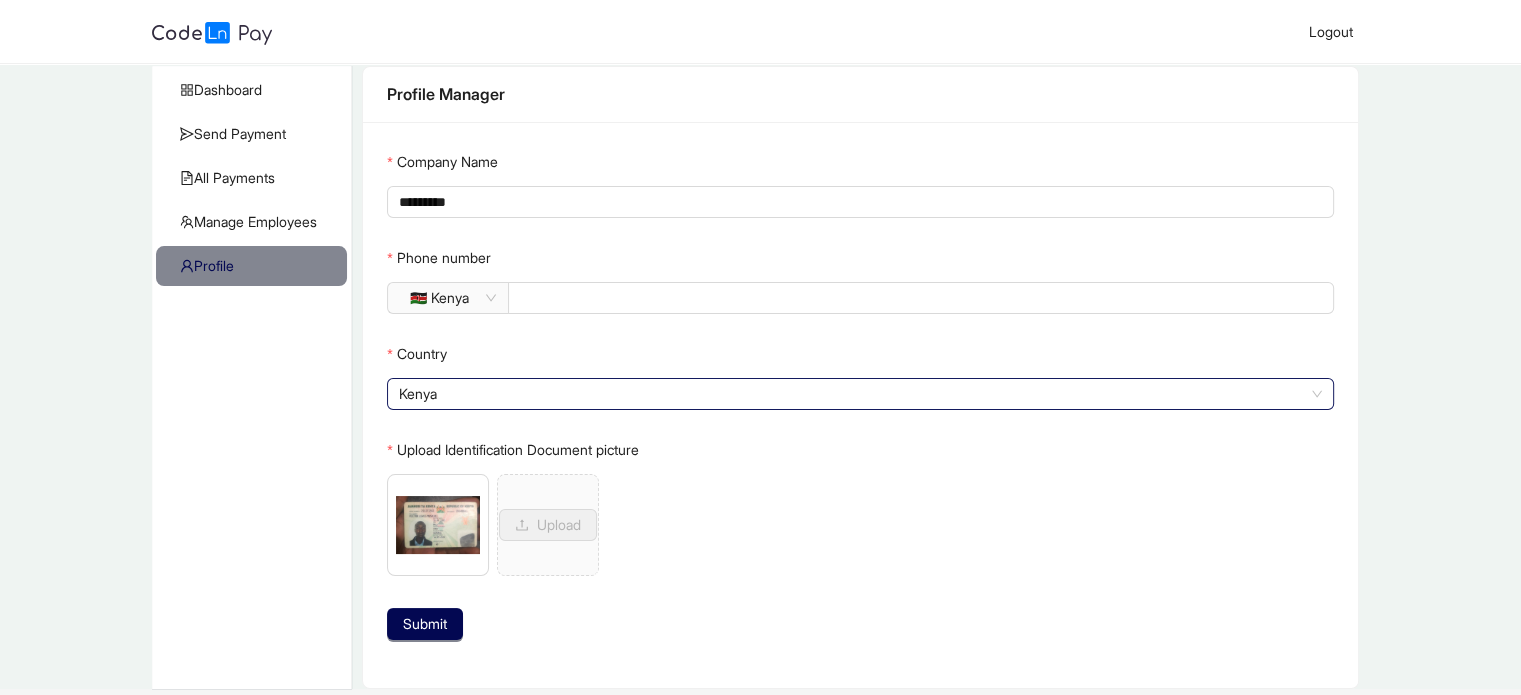 scroll, scrollTop: 0, scrollLeft: 0, axis: both 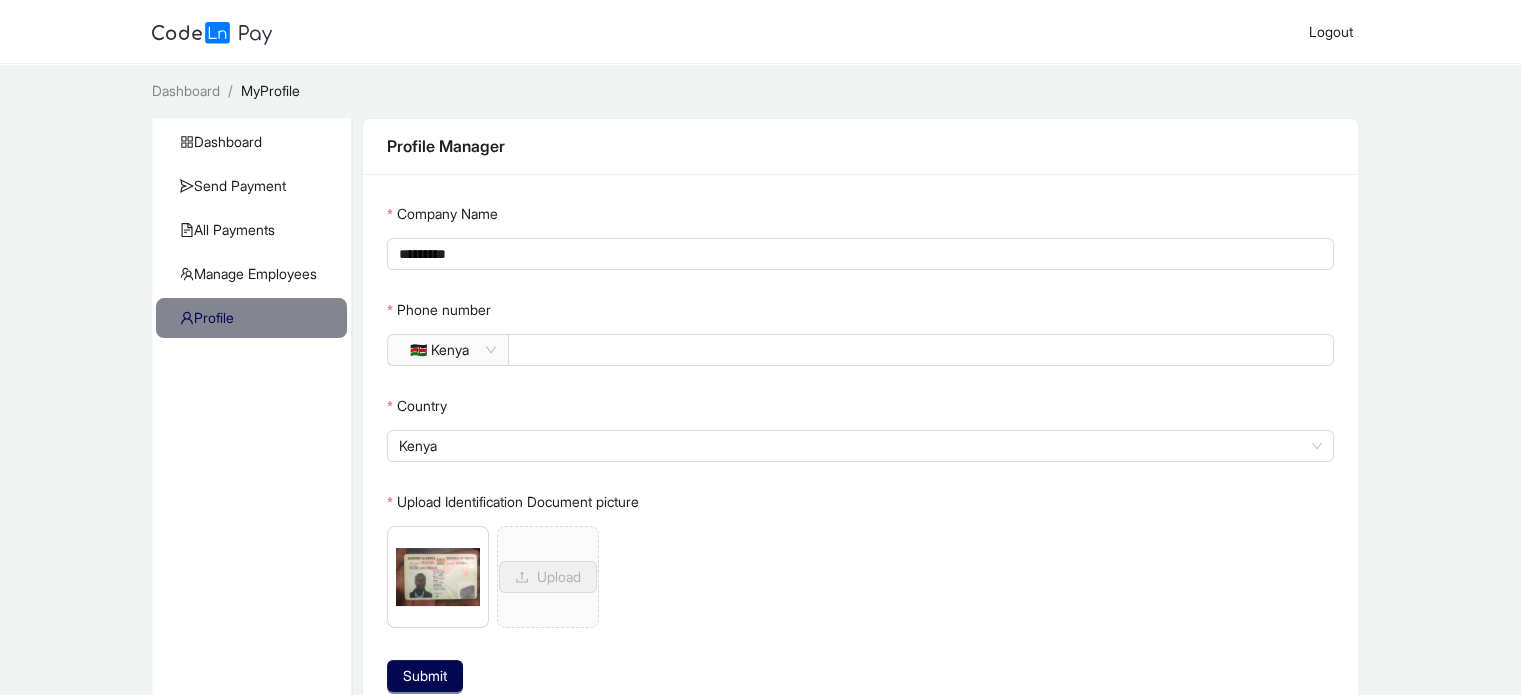 click on "Dashboard" at bounding box center [186, 90] 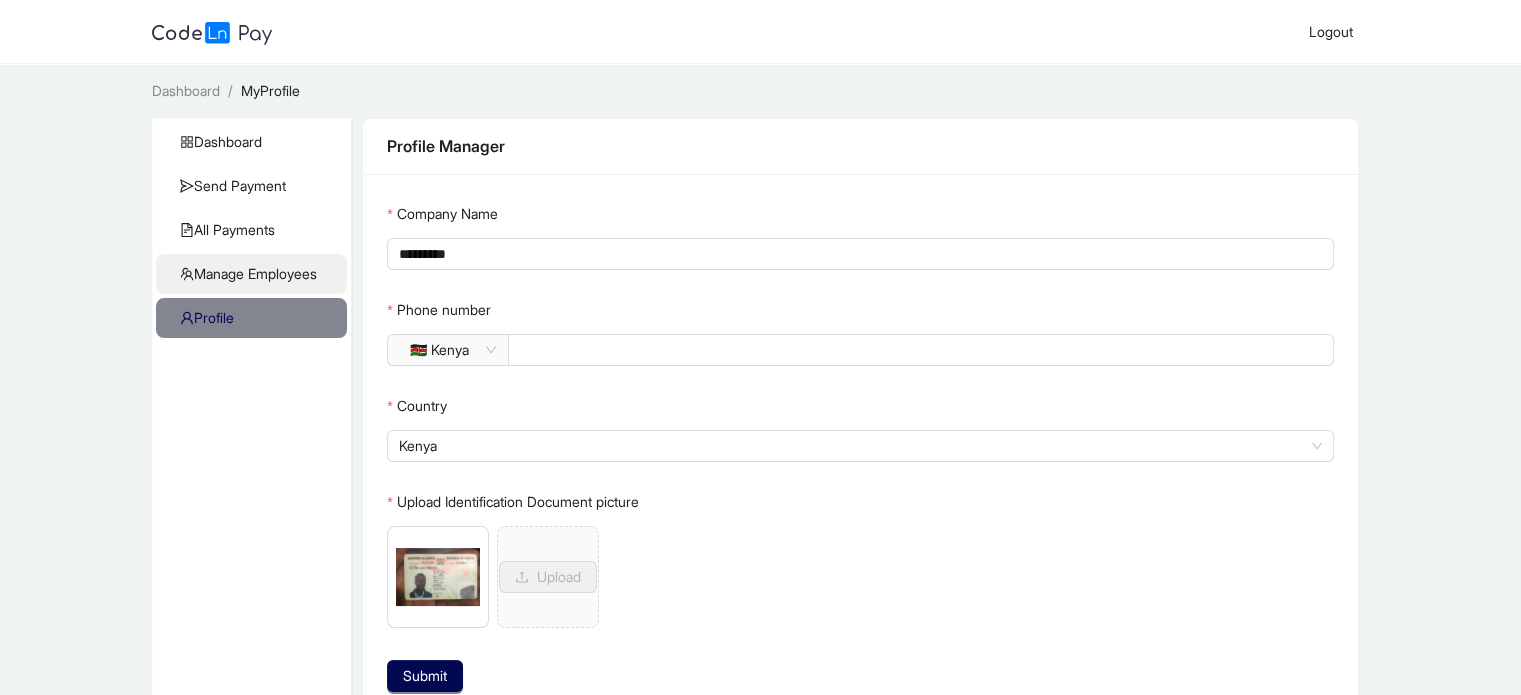 click on "Manage Employees" 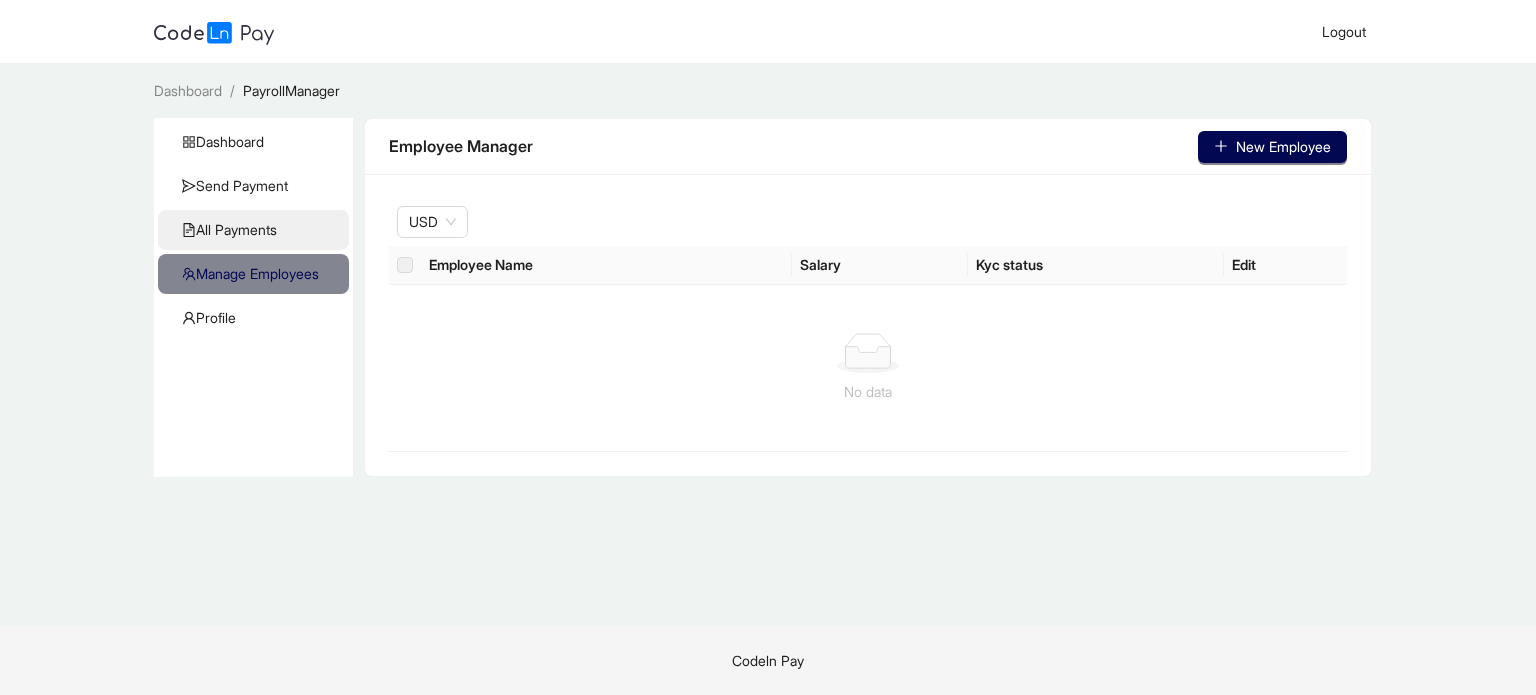 click on "All Payments" 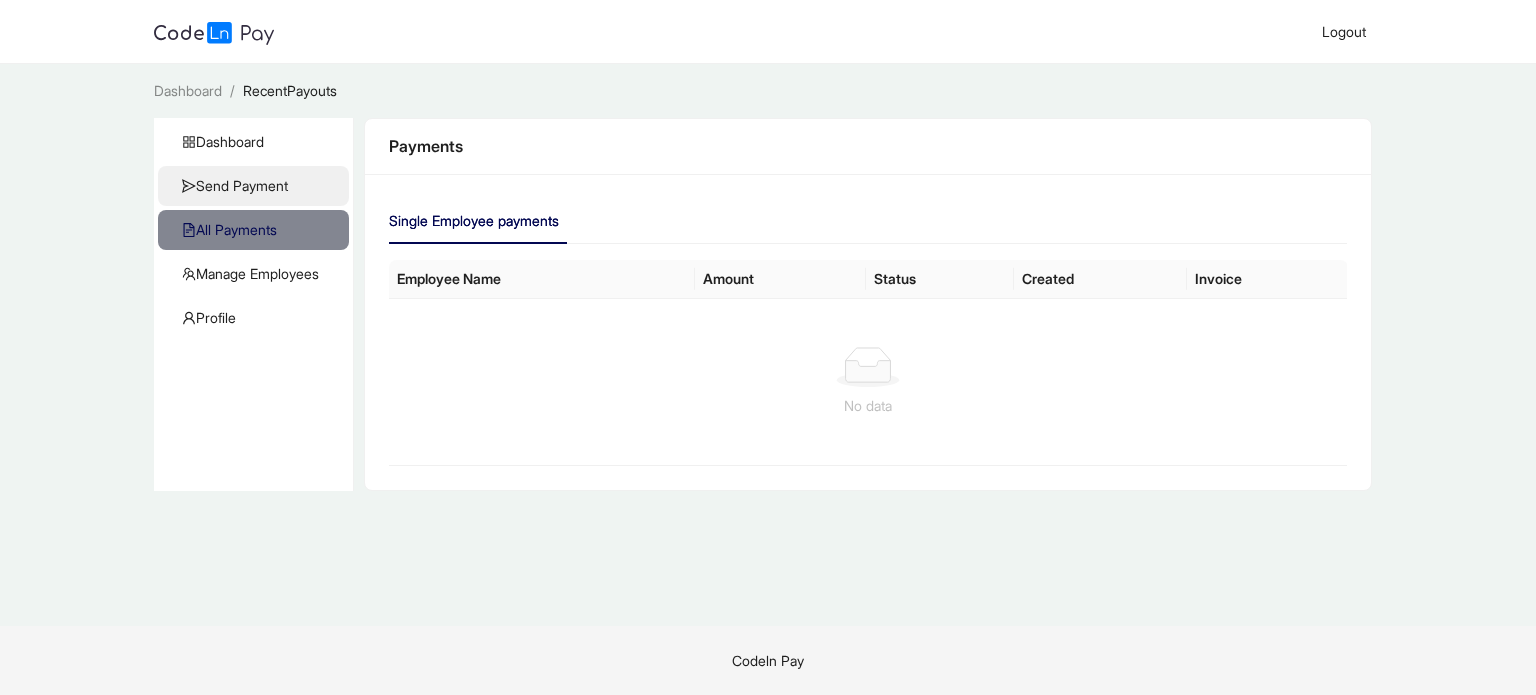 click on "Send Payment" 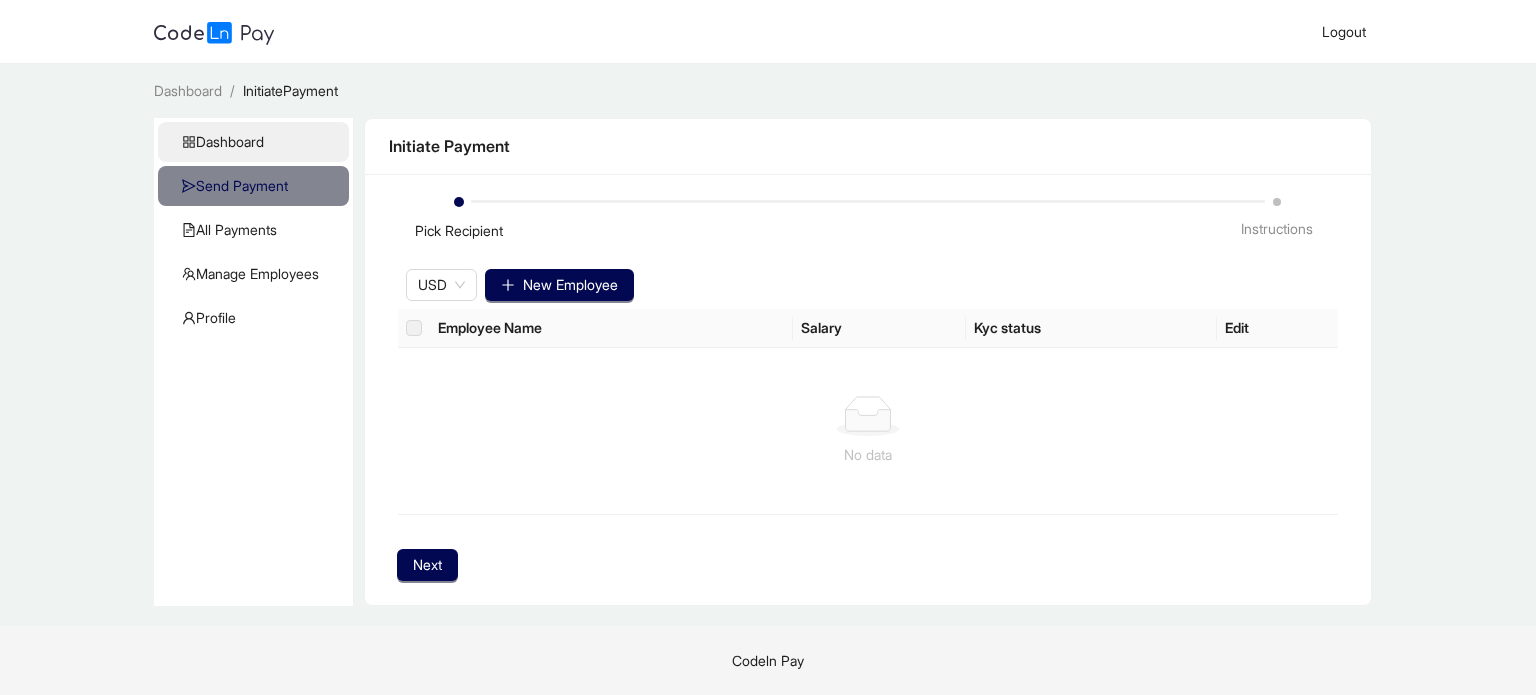 click on "Dashboard" 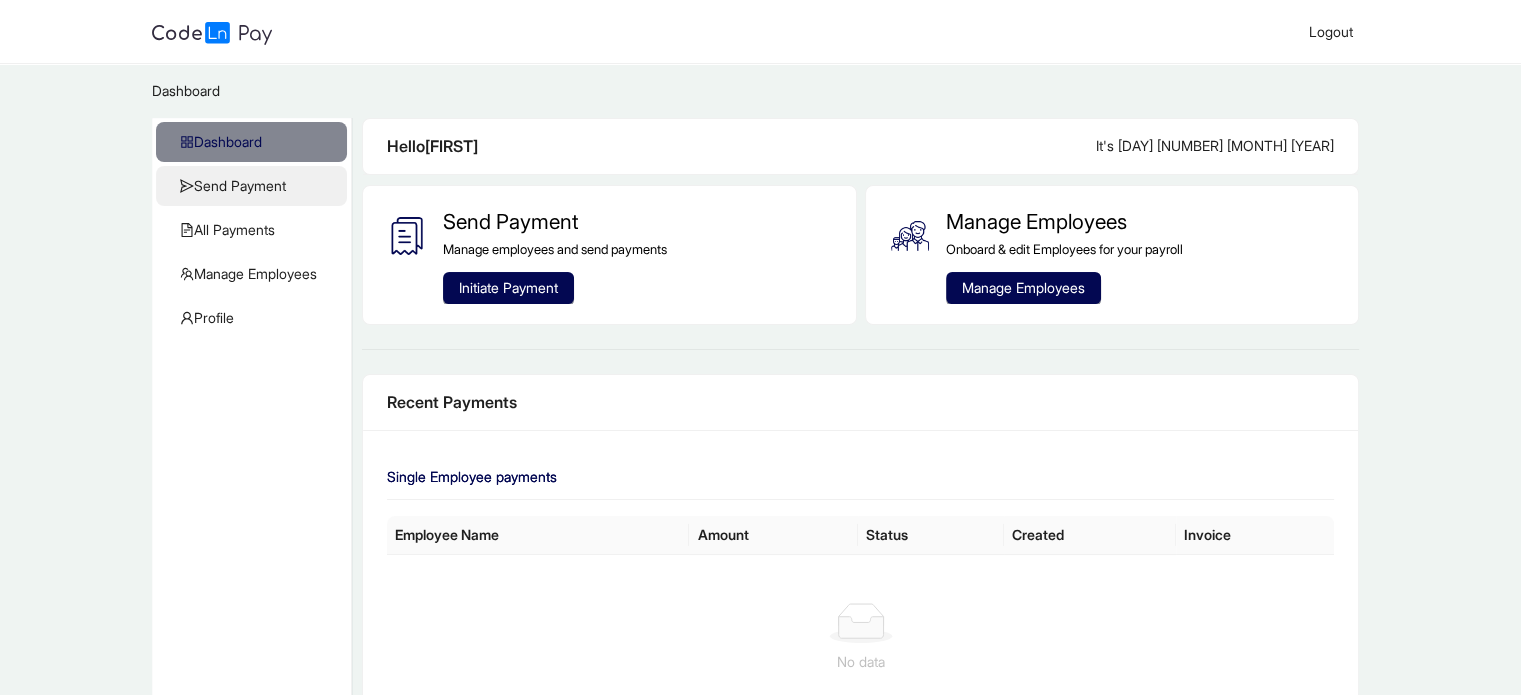 click on "Send Payment" 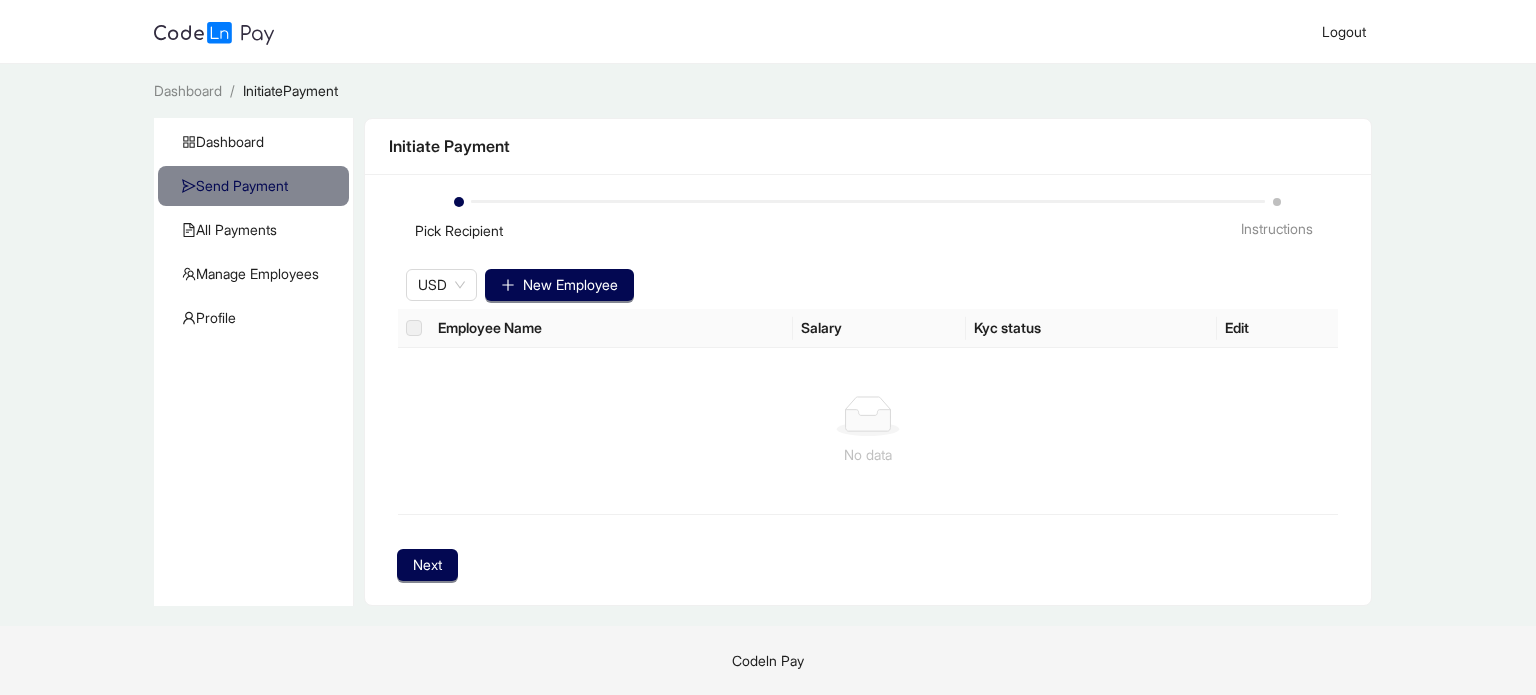 drag, startPoint x: 460, startPoint y: 200, endPoint x: 777, endPoint y: 182, distance: 317.51062 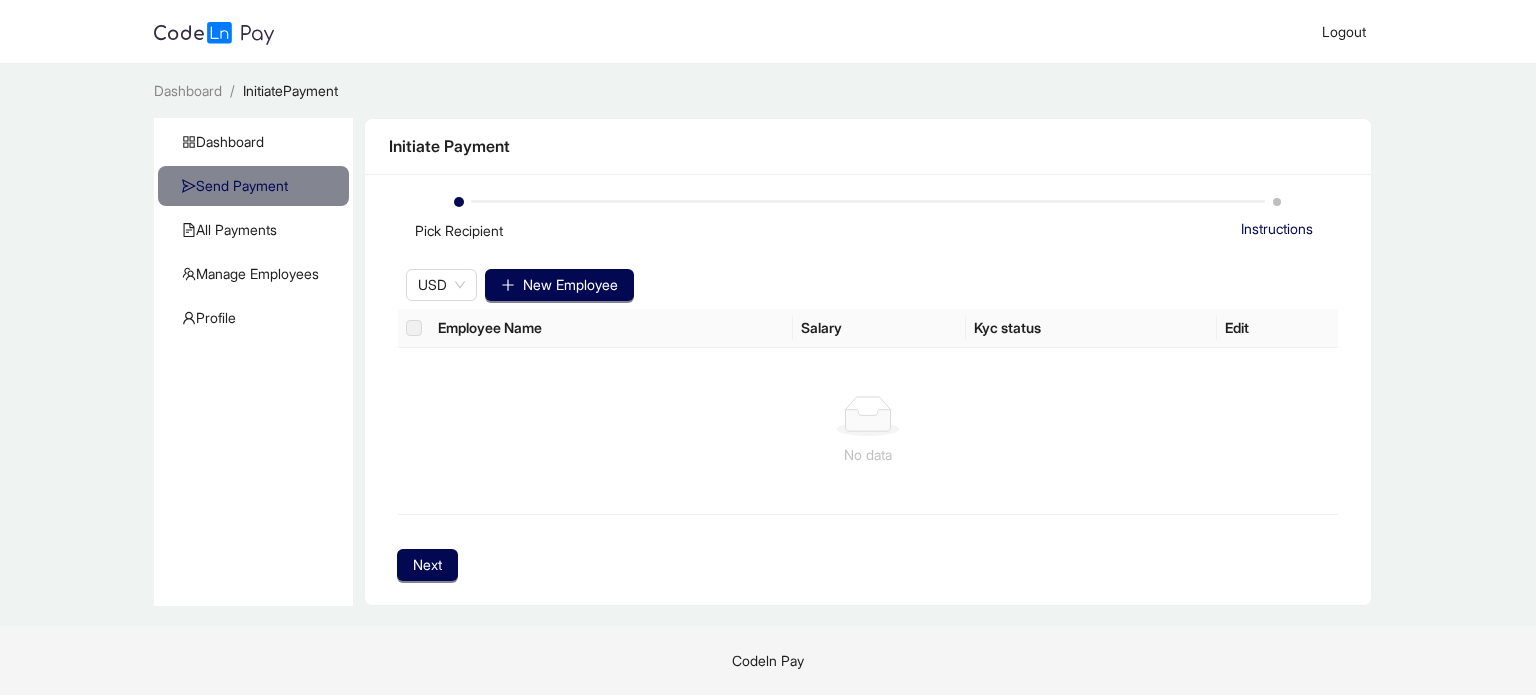 click on "Instructions" at bounding box center (1277, 229) 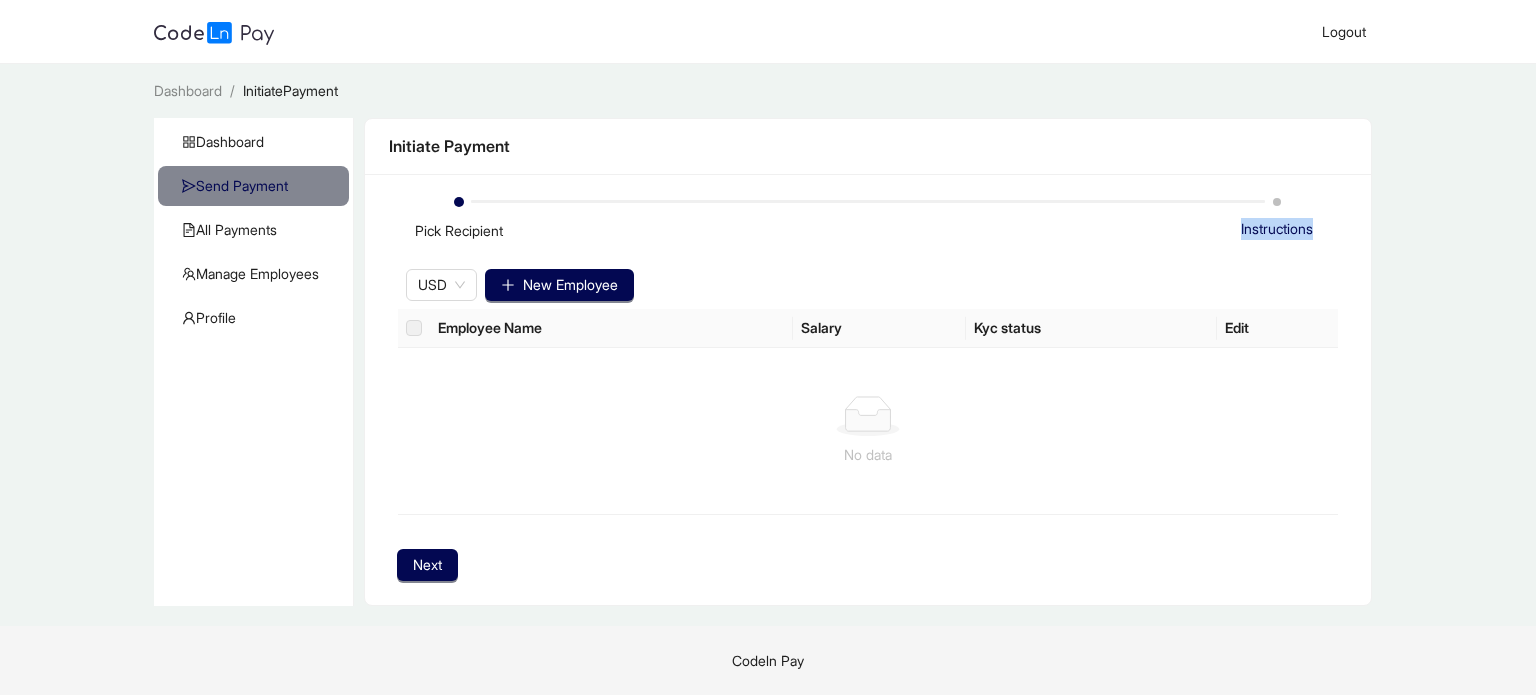 click on "Instructions" at bounding box center (1277, 229) 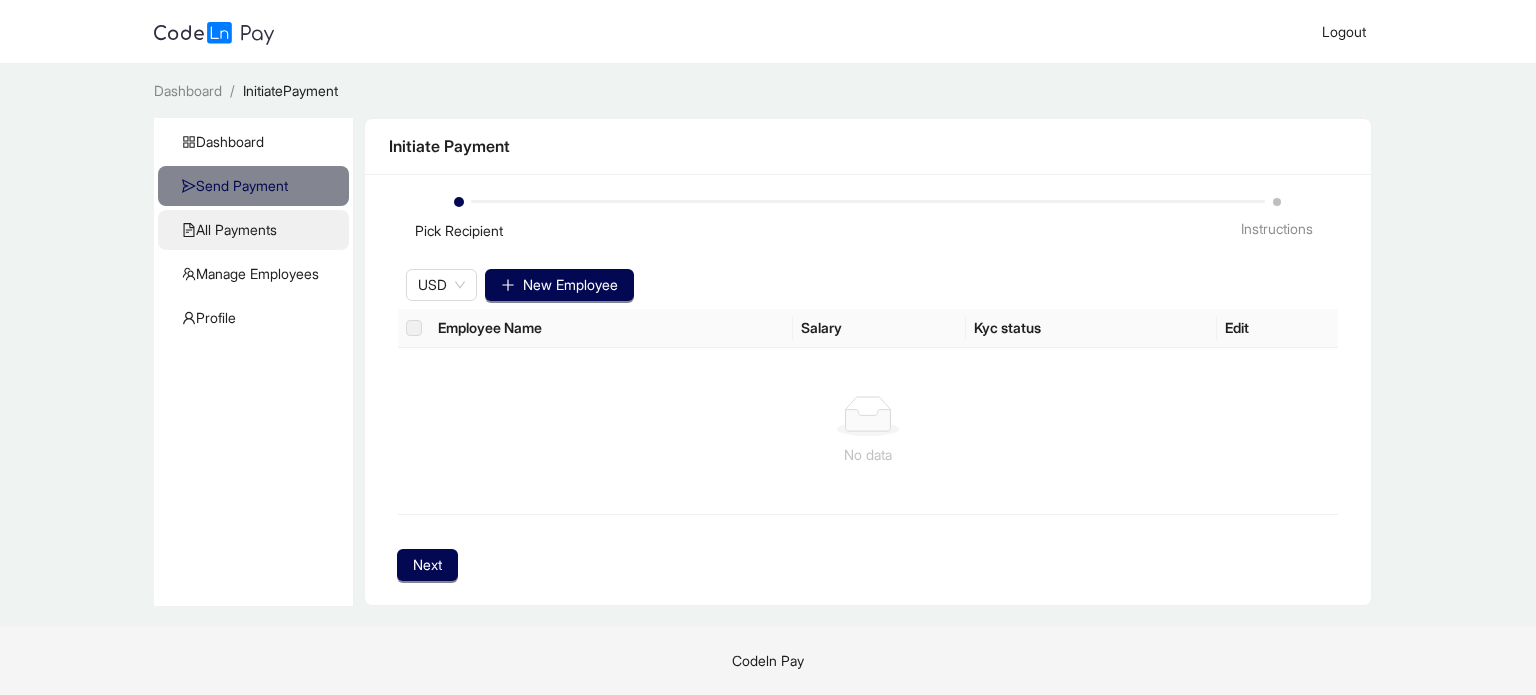 click on "All Payments" 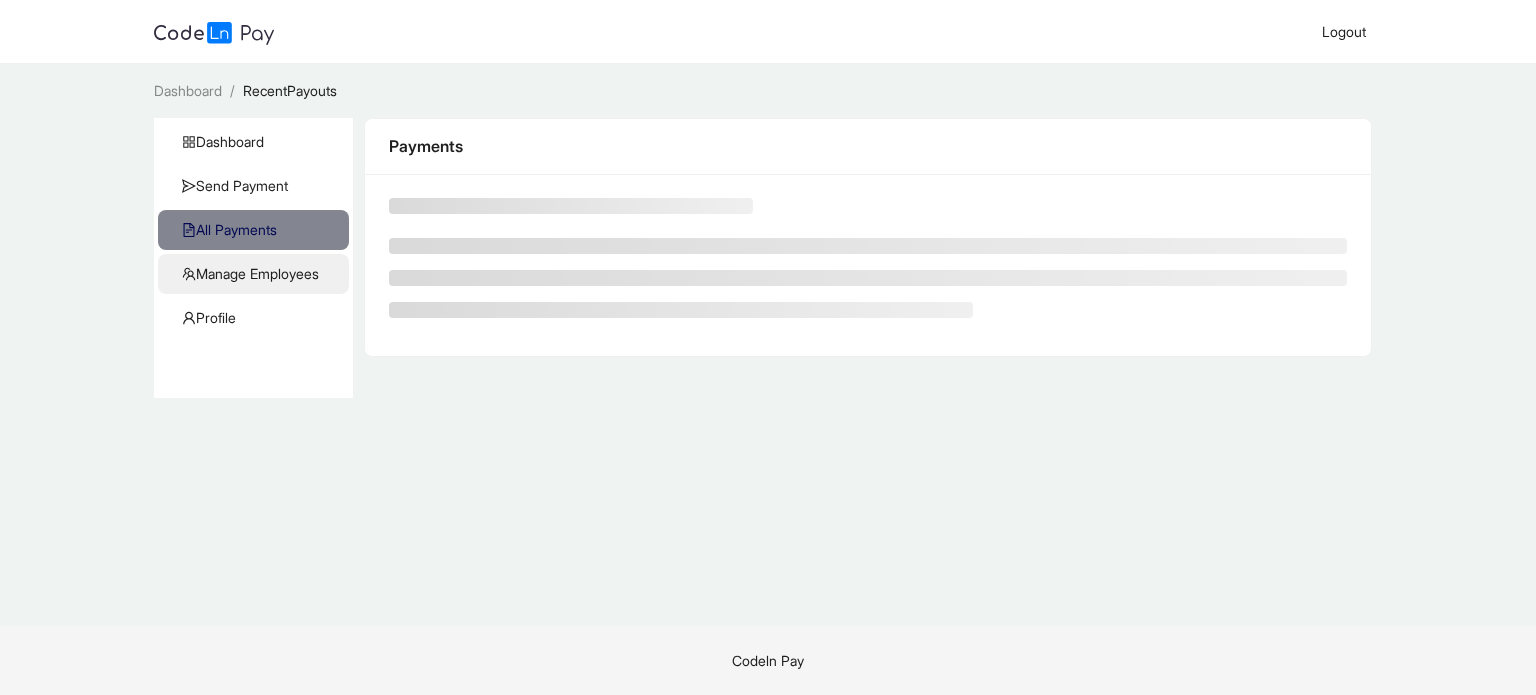 click on "Manage Employees" 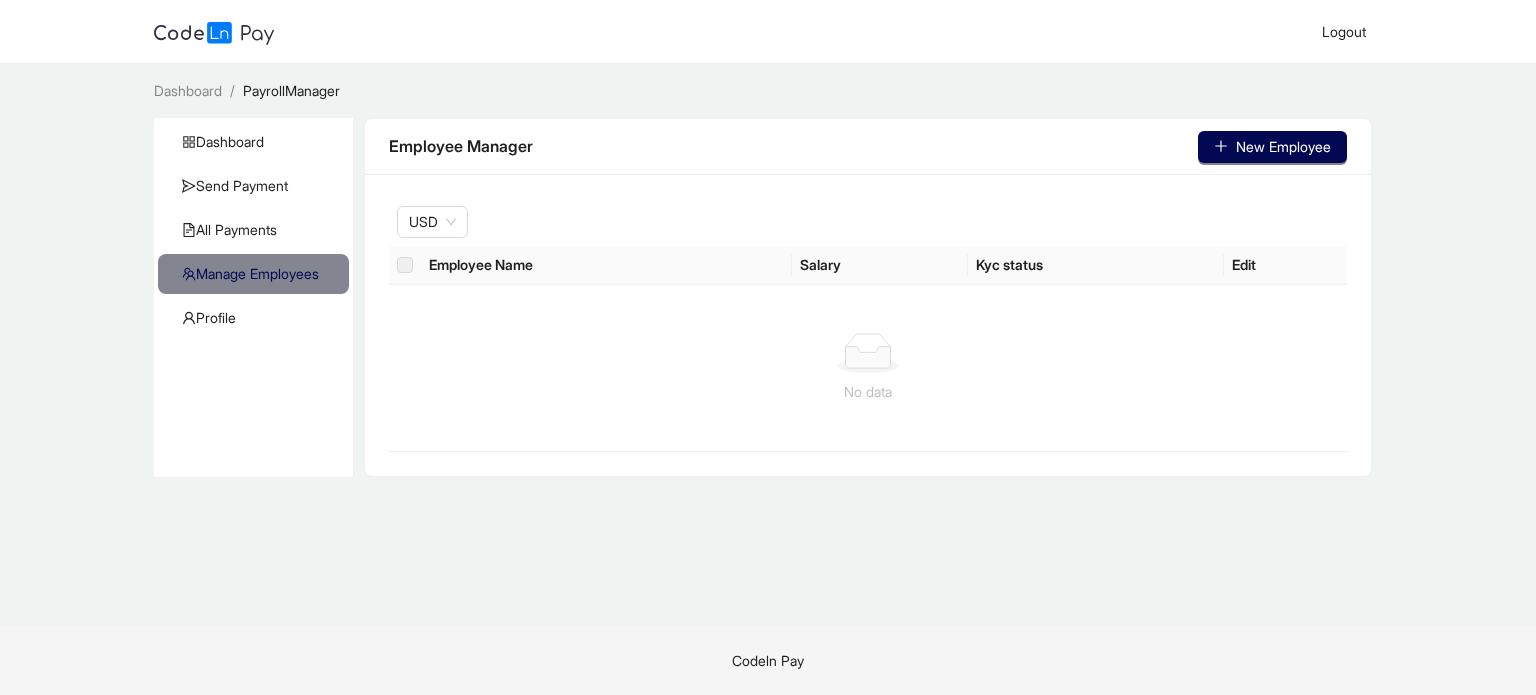 click on "Dashboard" at bounding box center (188, 90) 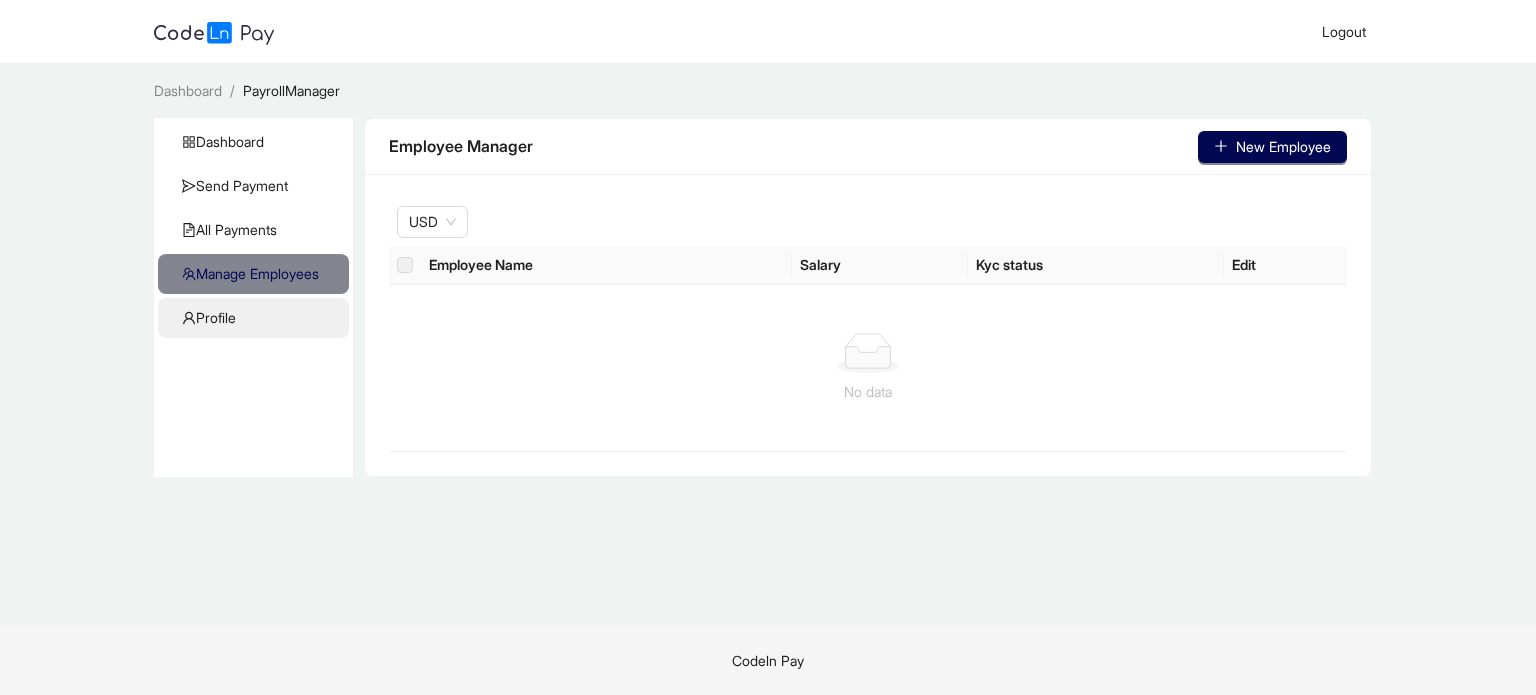 click on "Profile" 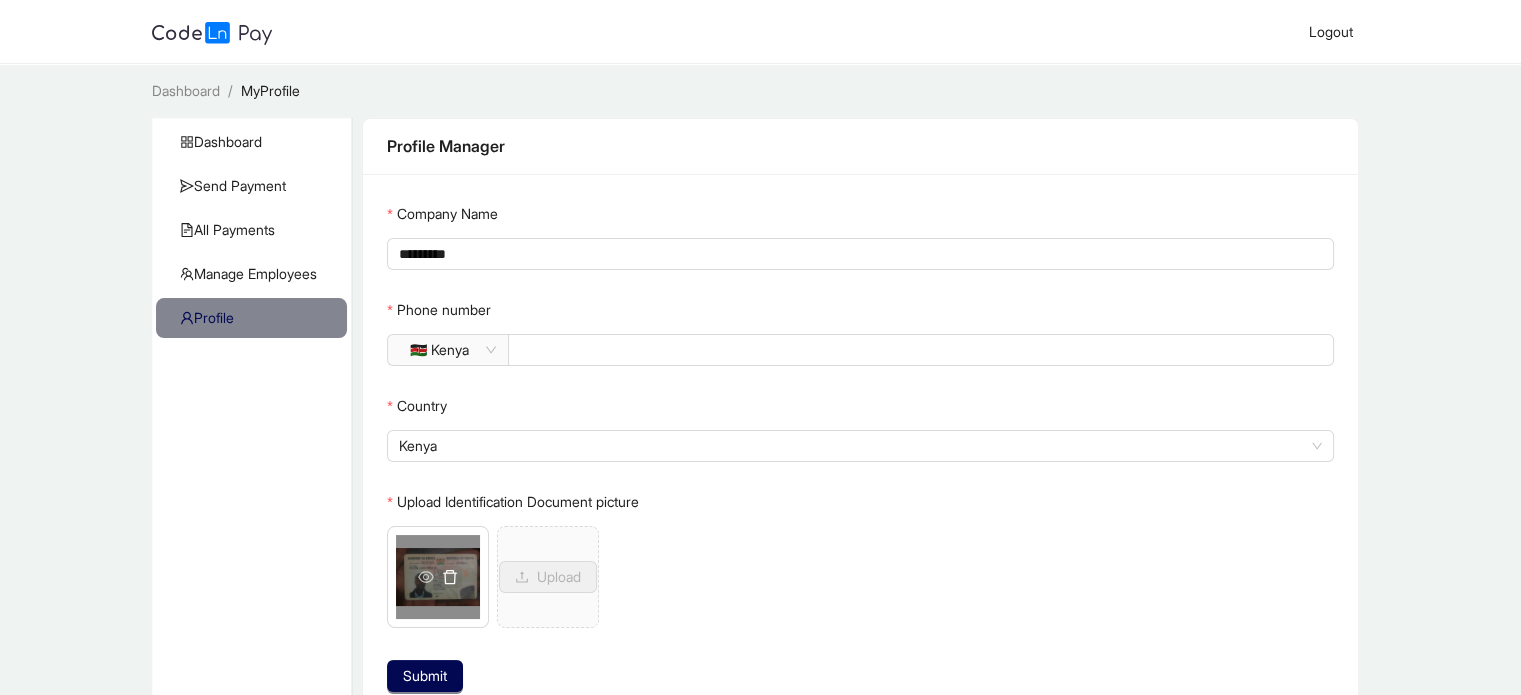 click 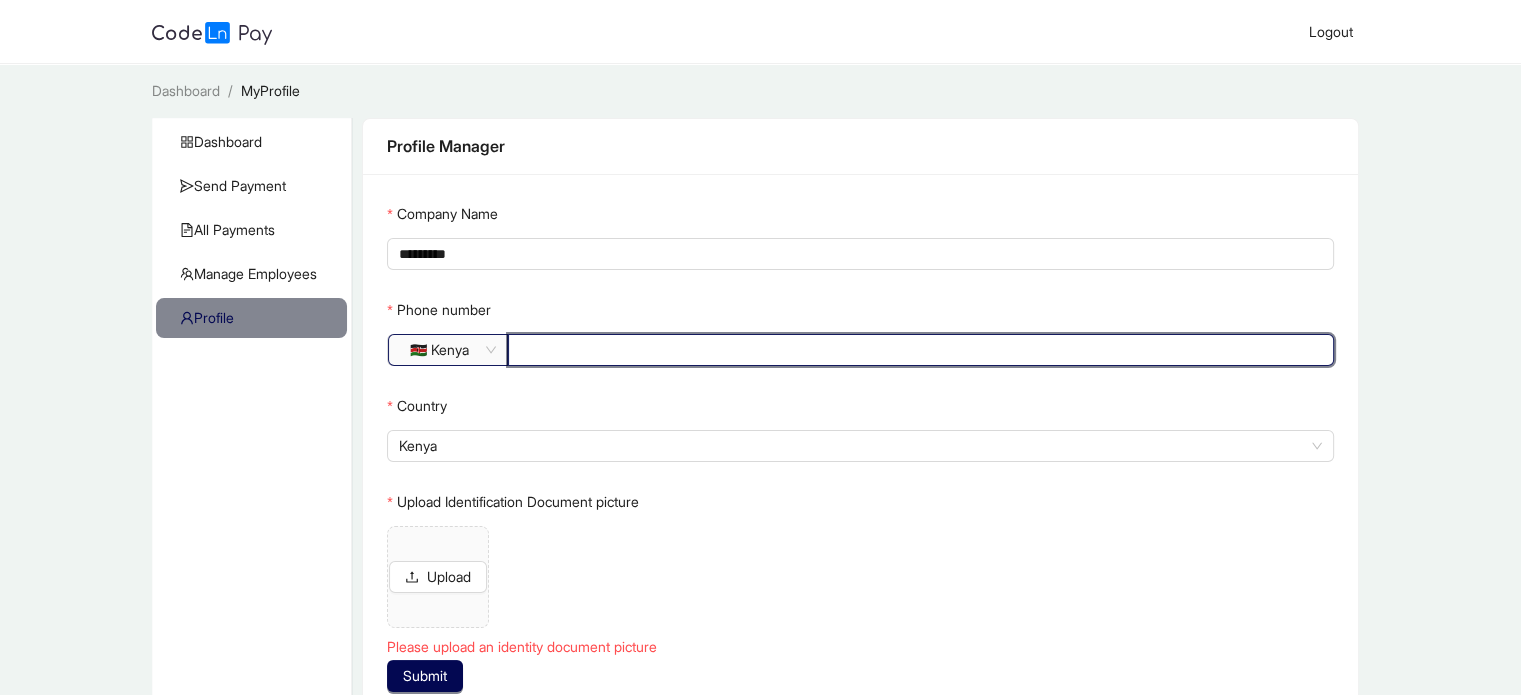 drag, startPoint x: 608, startPoint y: 350, endPoint x: 439, endPoint y: 353, distance: 169.02663 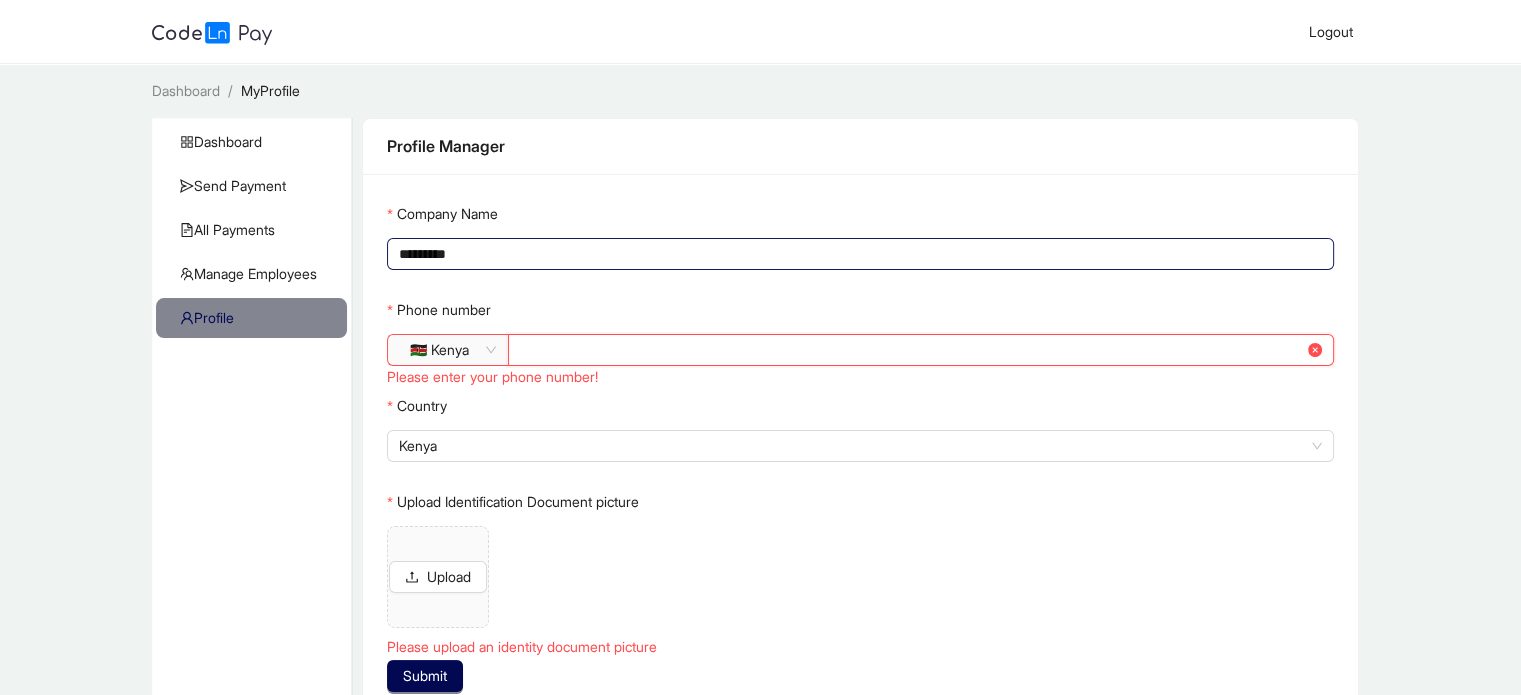 type 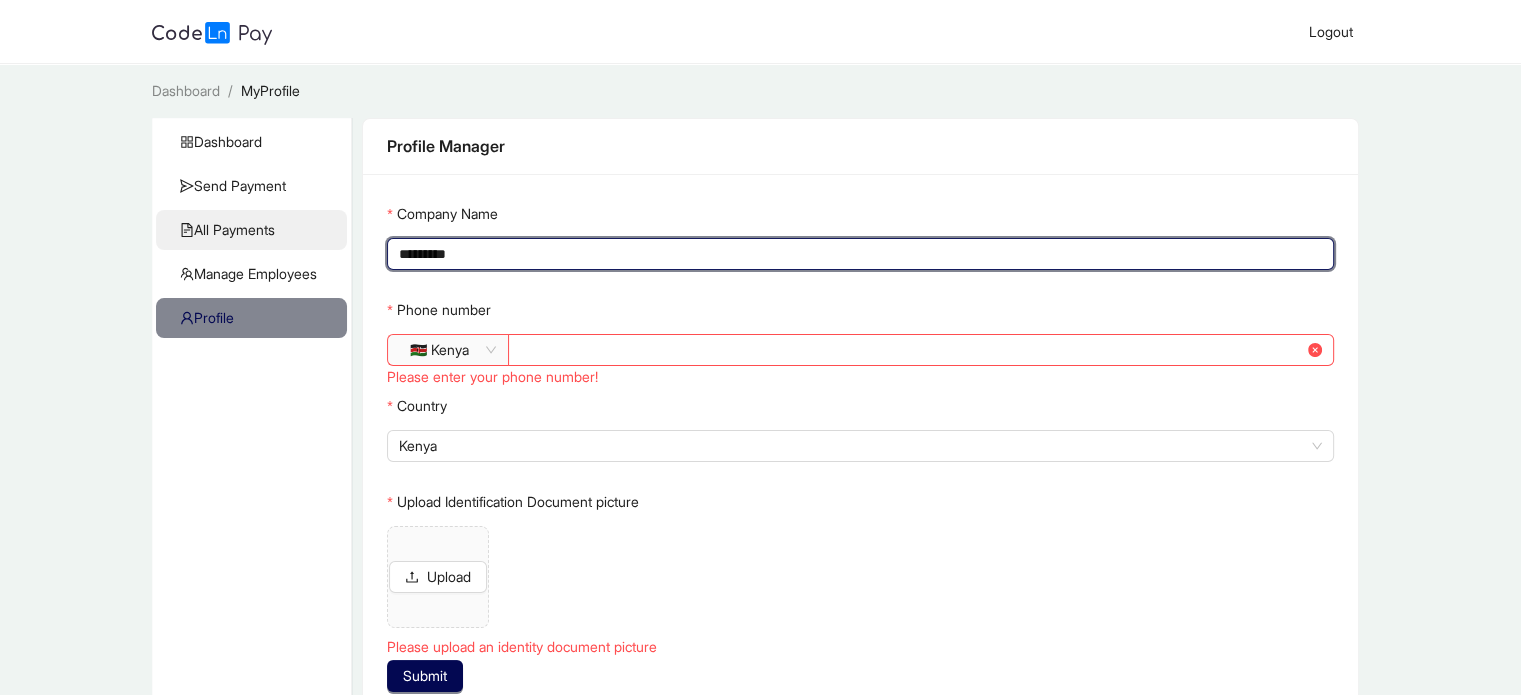 drag, startPoint x: 484, startPoint y: 251, endPoint x: 287, endPoint y: 237, distance: 197.49684 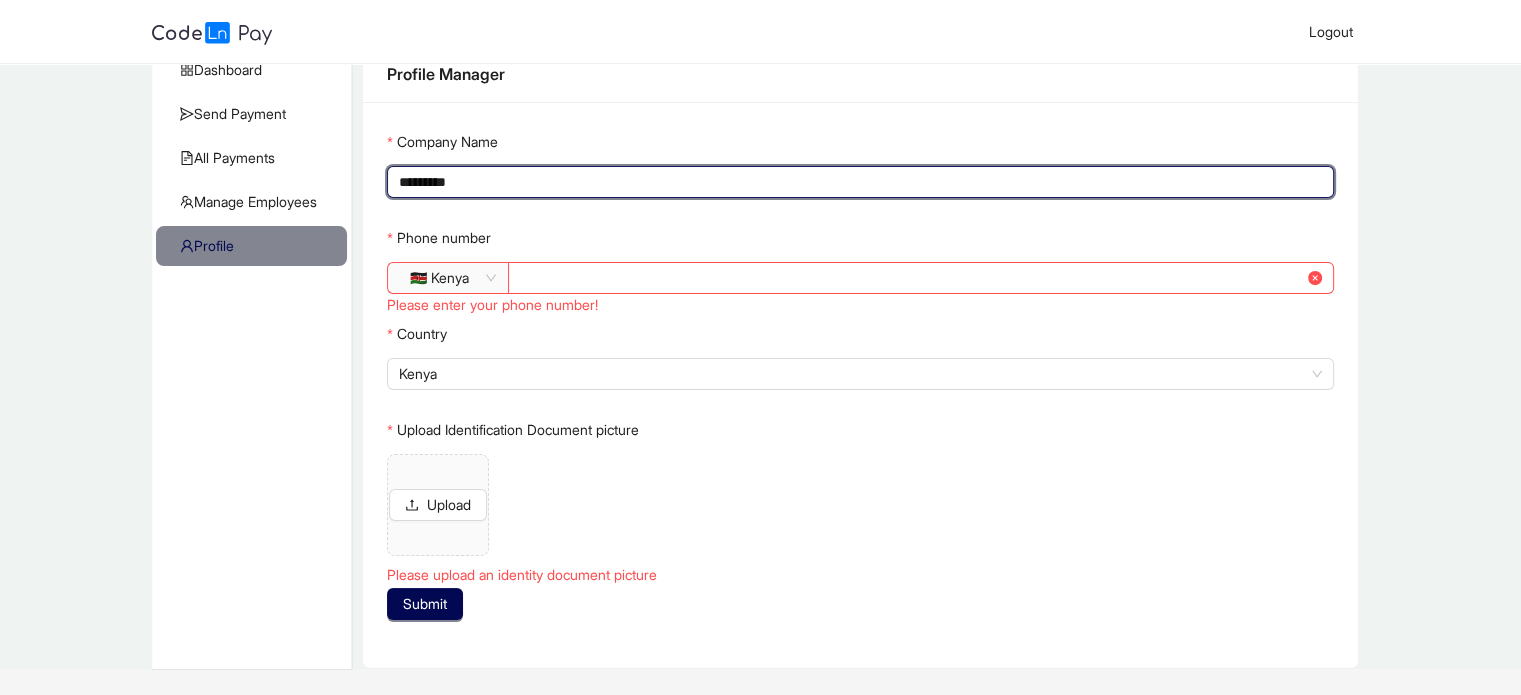 scroll, scrollTop: 114, scrollLeft: 0, axis: vertical 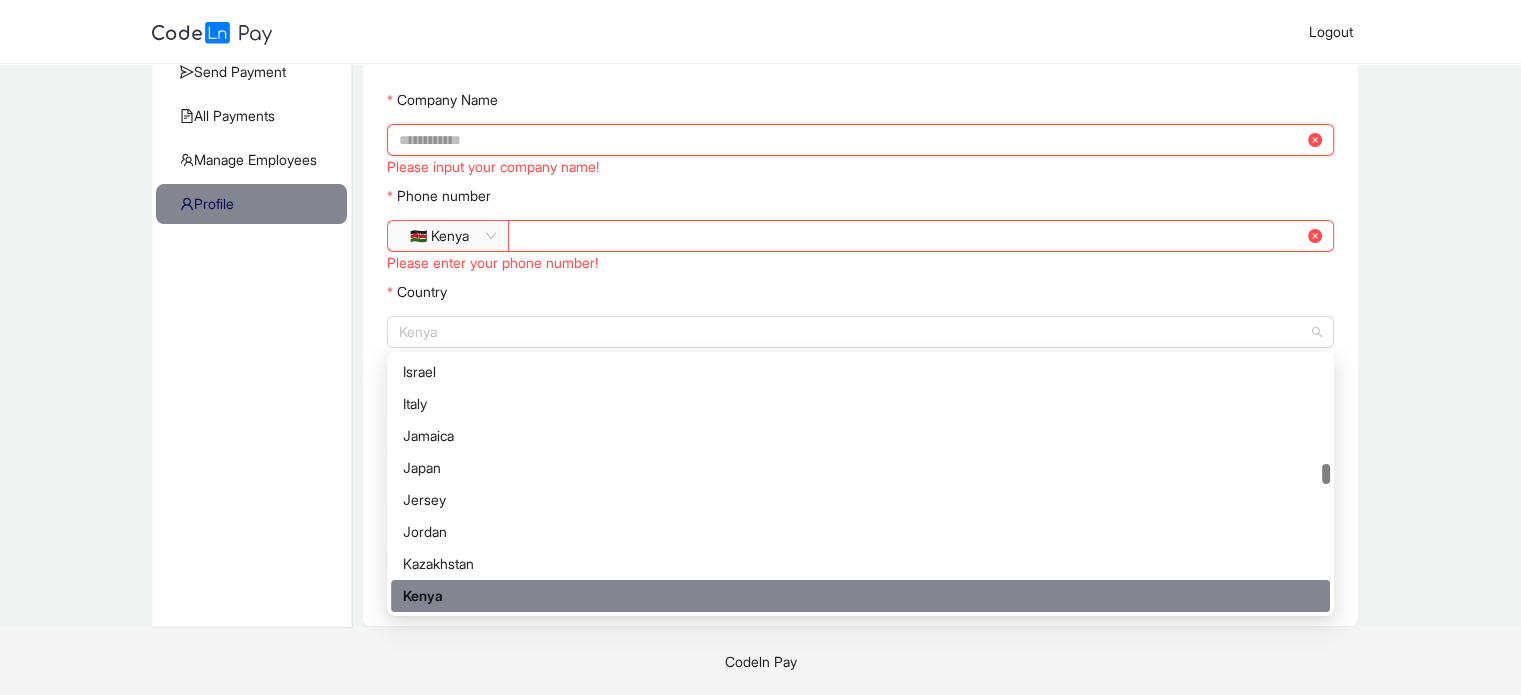 drag, startPoint x: 436, startPoint y: 337, endPoint x: 300, endPoint y: 329, distance: 136.23509 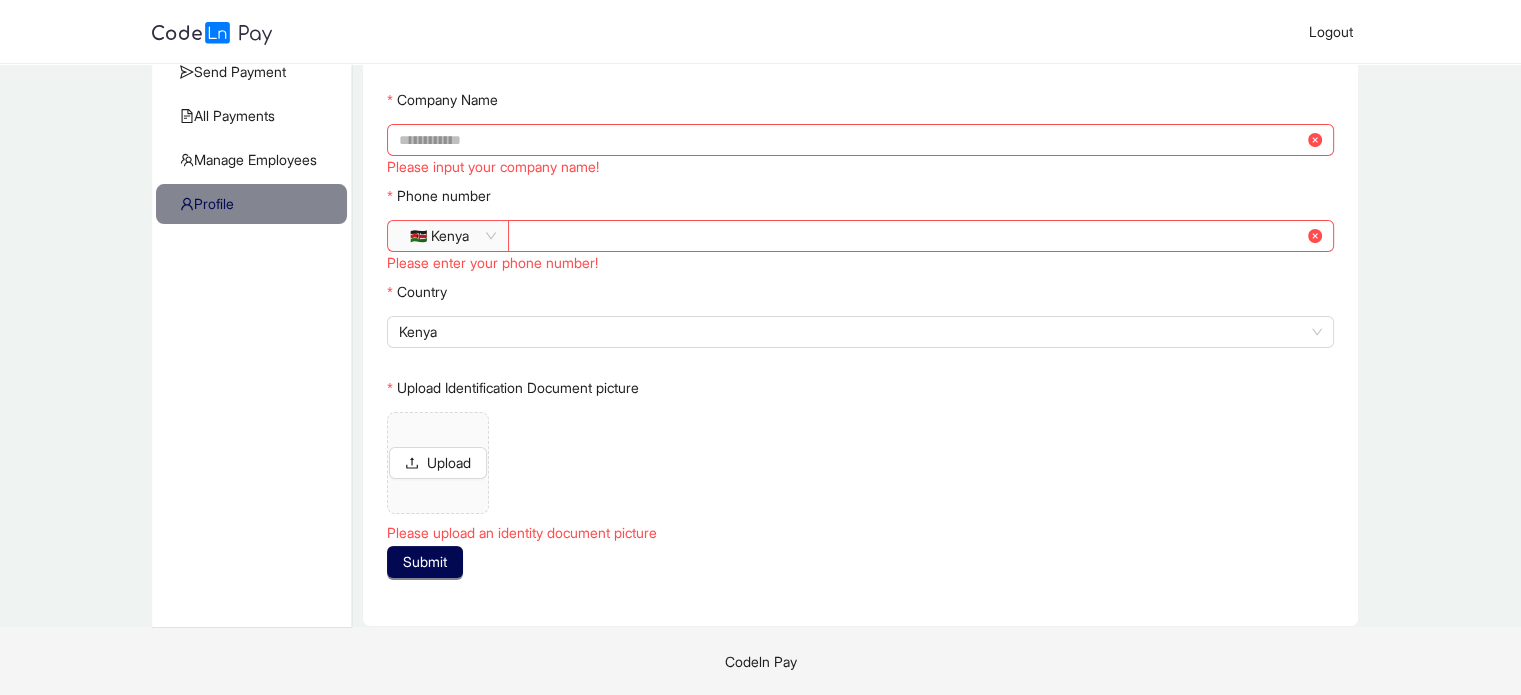 click on "Codeln Pay" at bounding box center (760, 661) 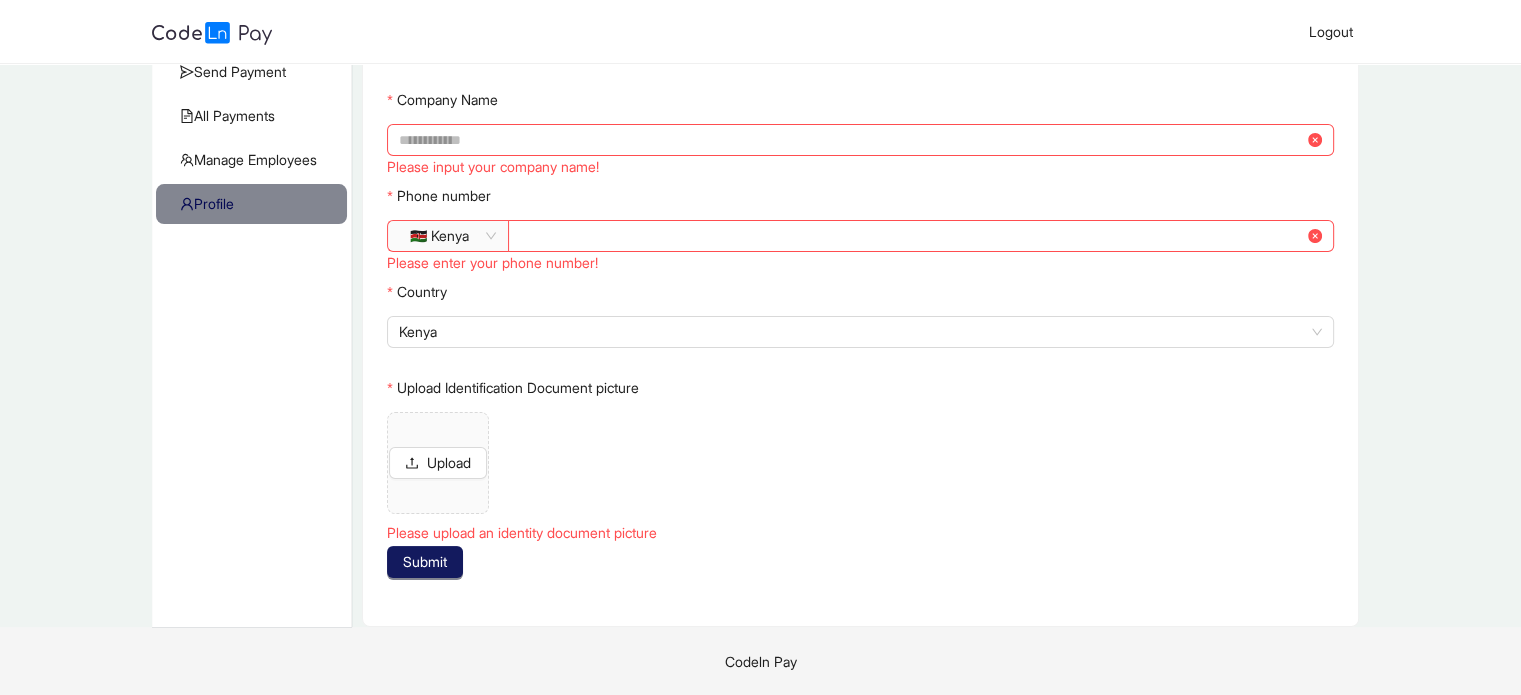 click on "Submit" 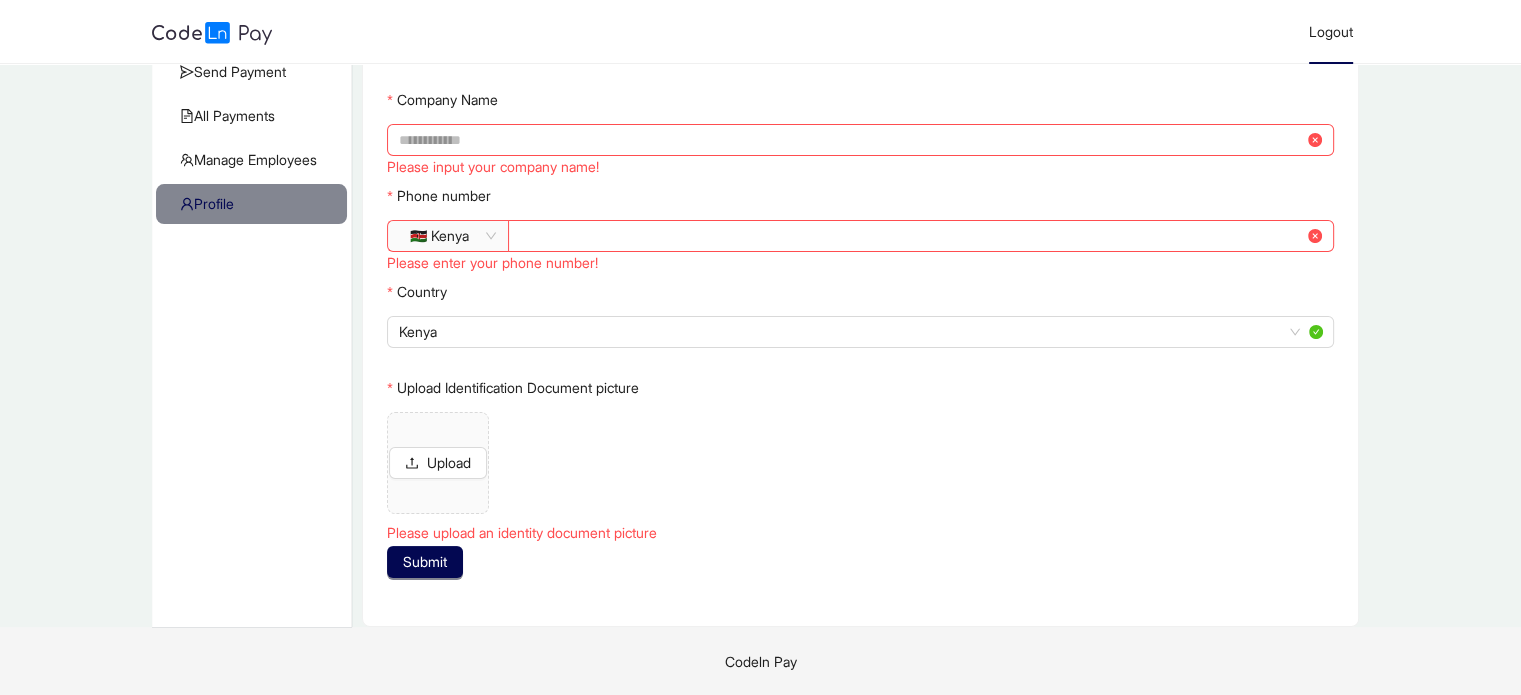 click on "Logout" 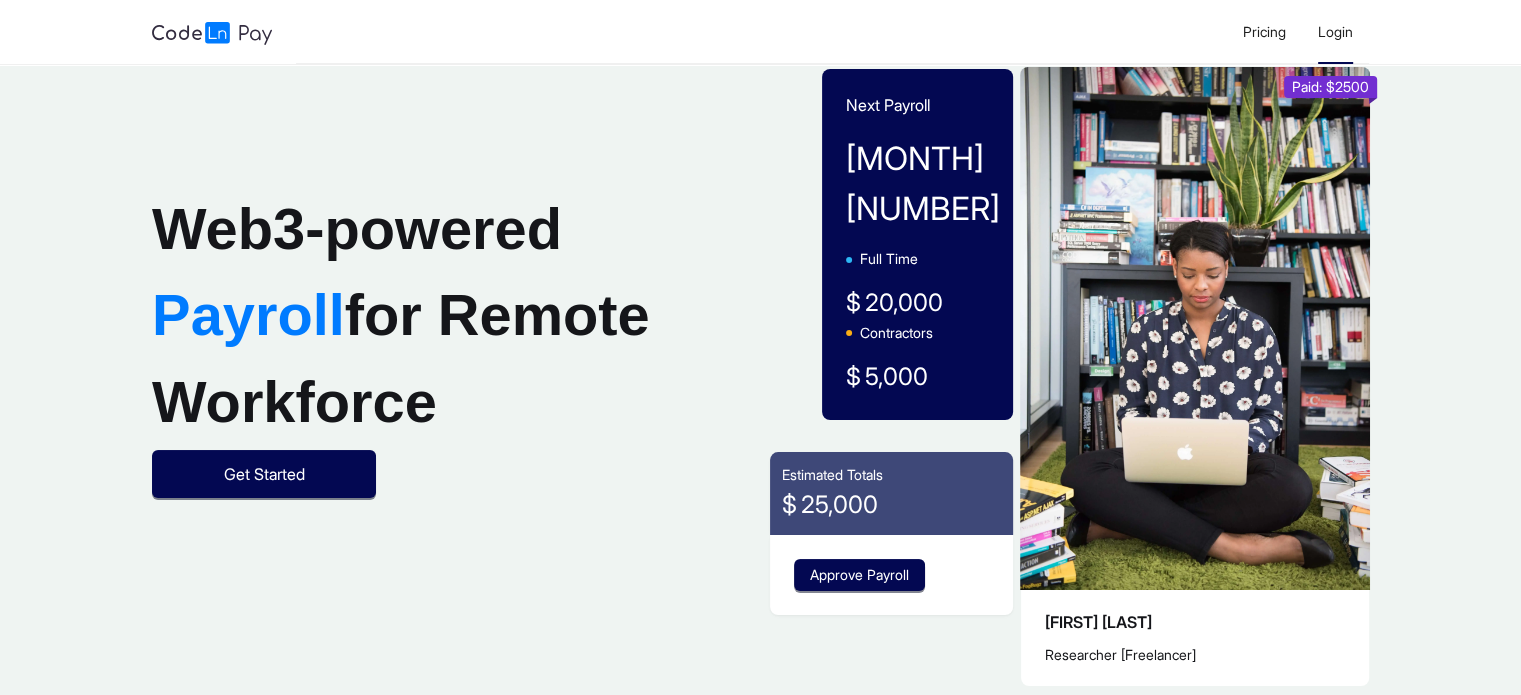 click on "Login" 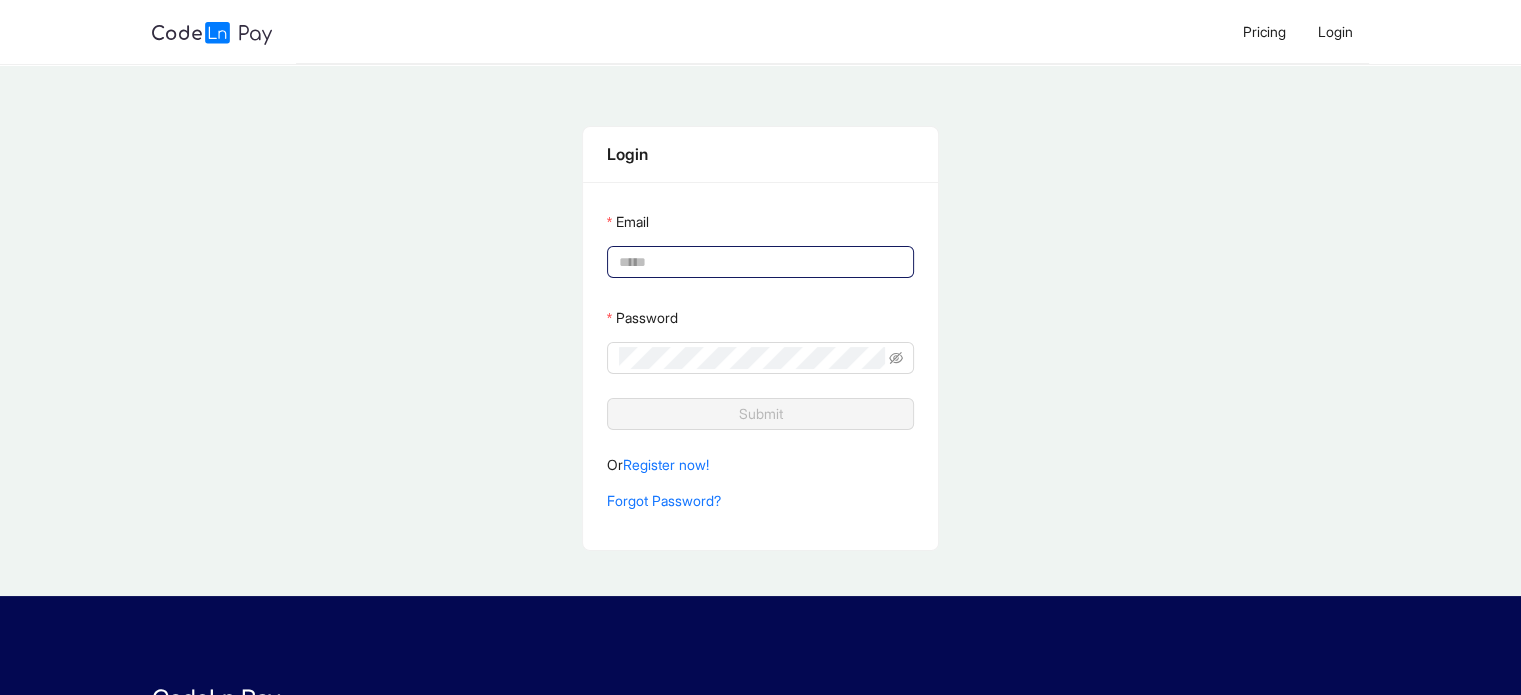 click on "Email" at bounding box center [758, 262] 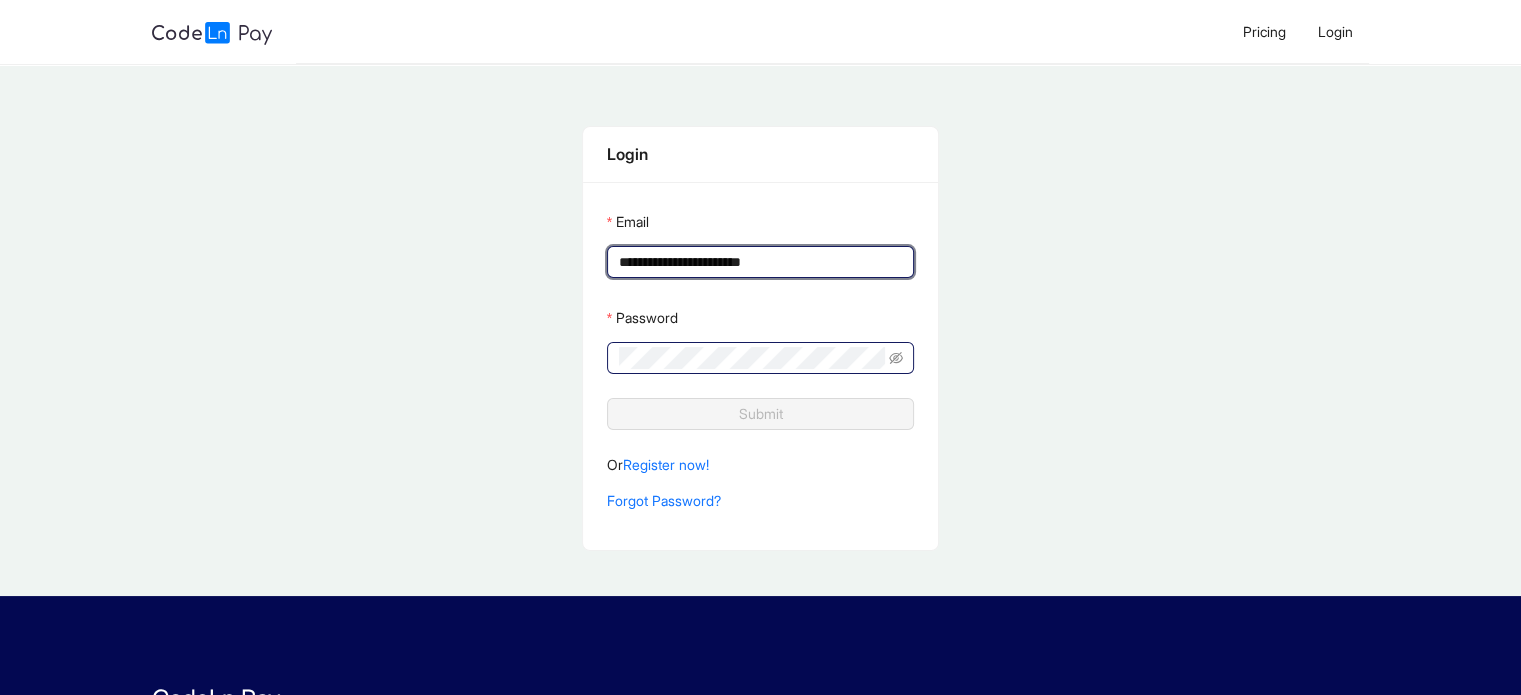type on "**********" 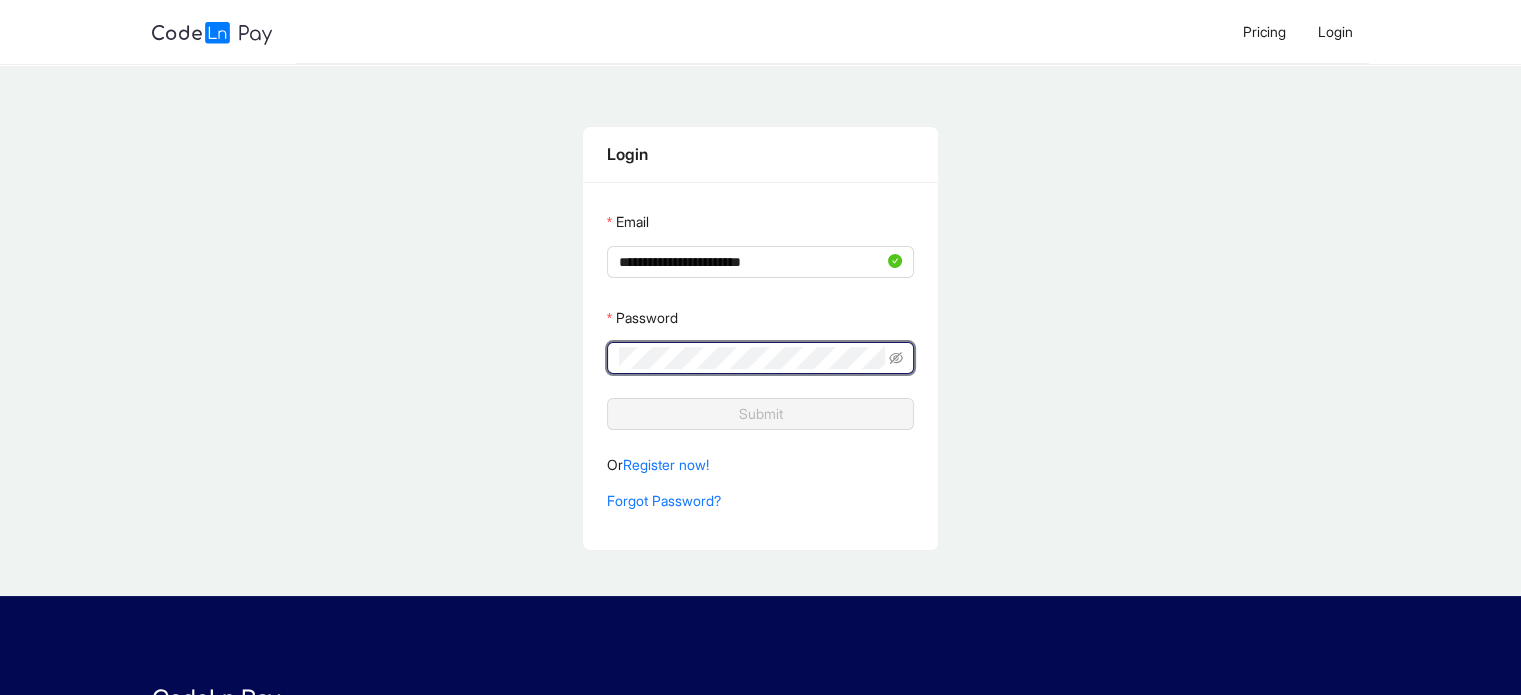 click 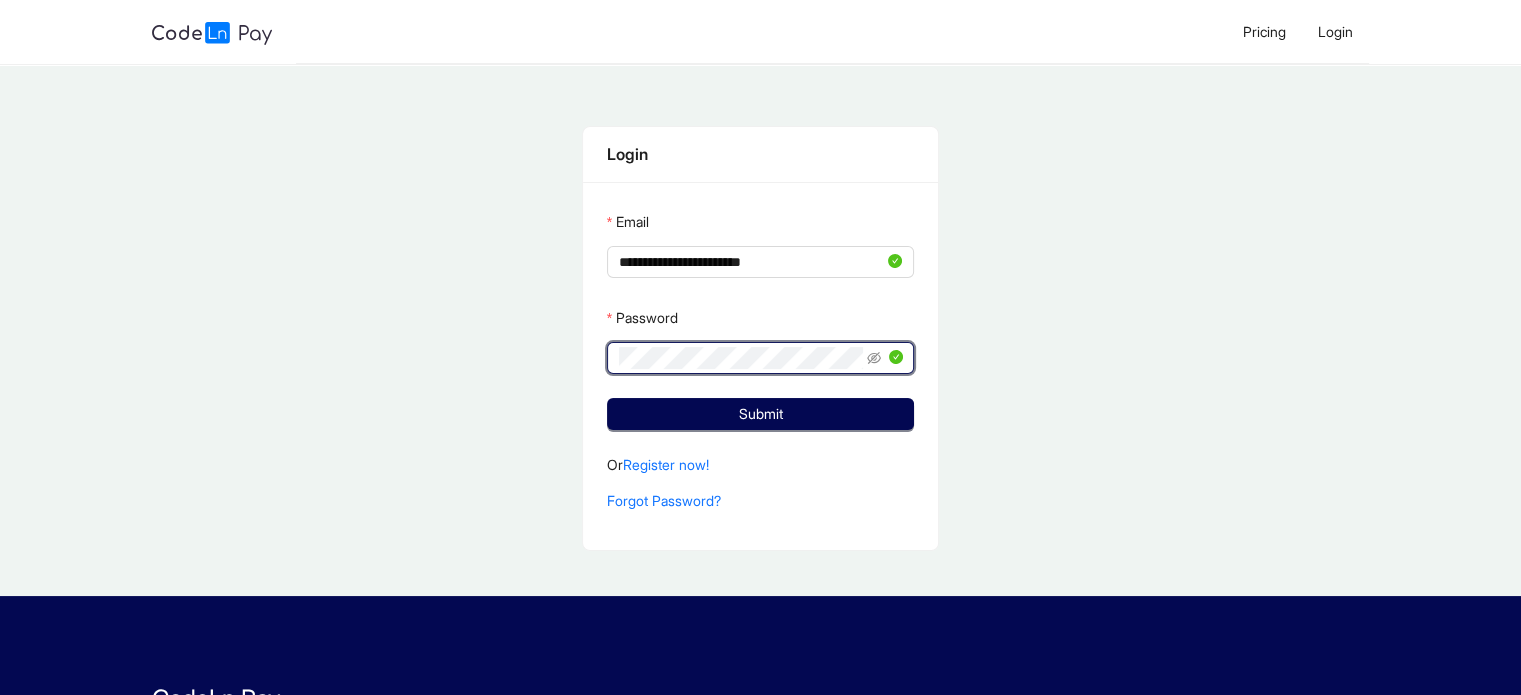 click on "Submit" 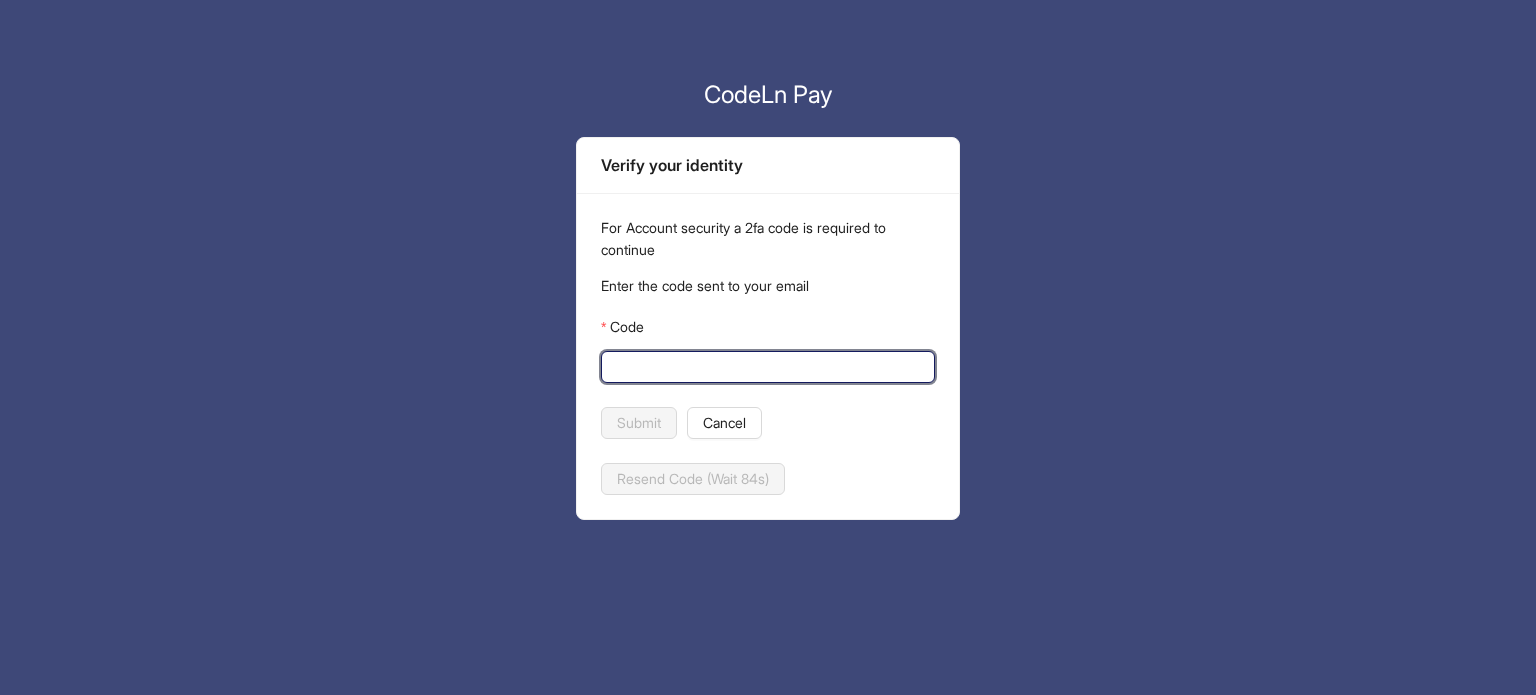 click on "Code" at bounding box center (766, 367) 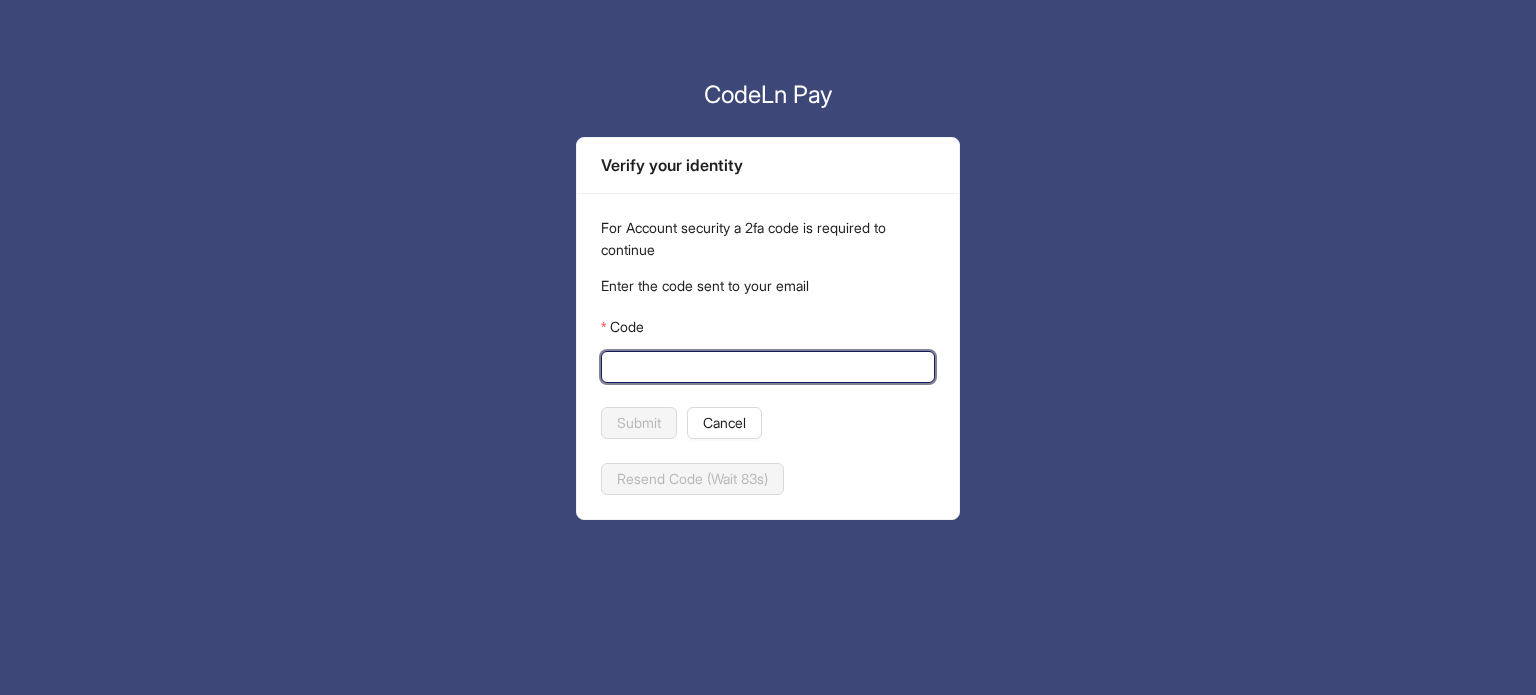paste on "******" 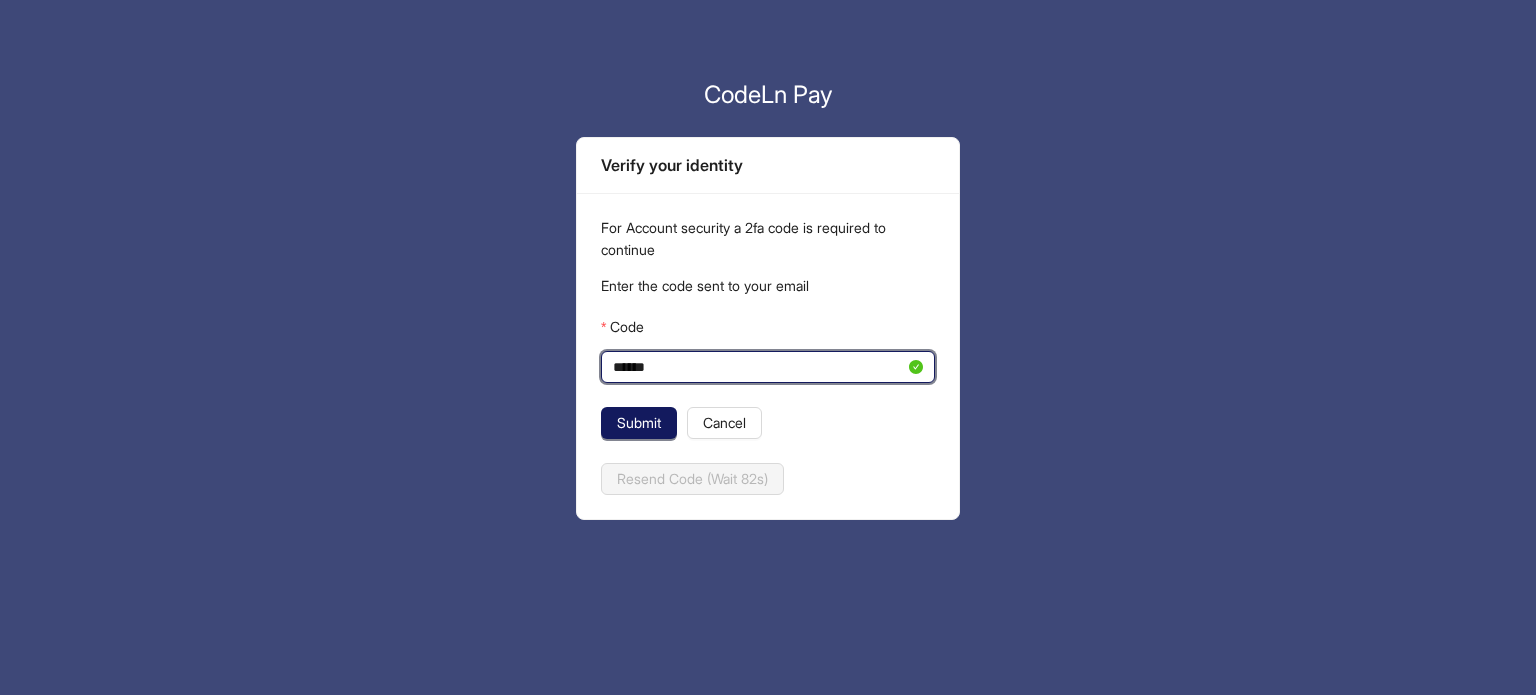type on "******" 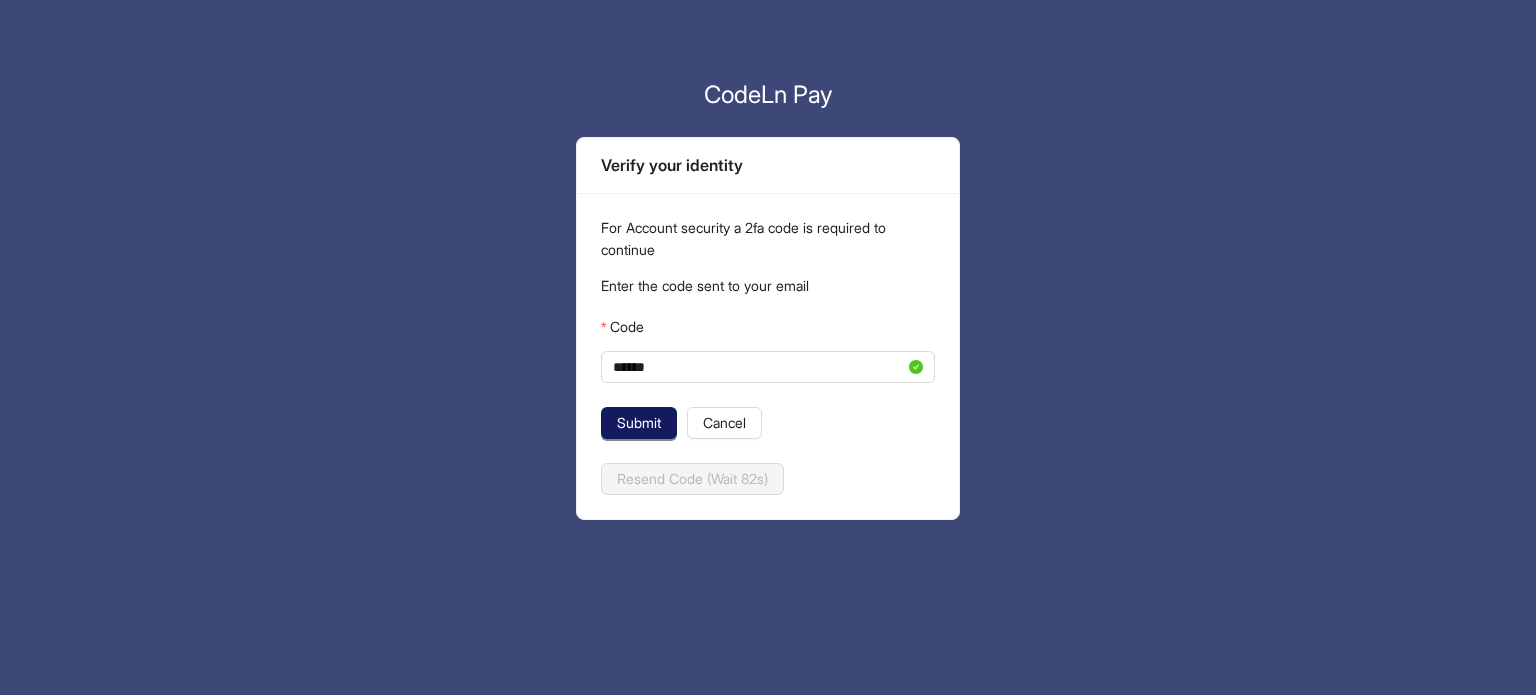 click on "Submit" 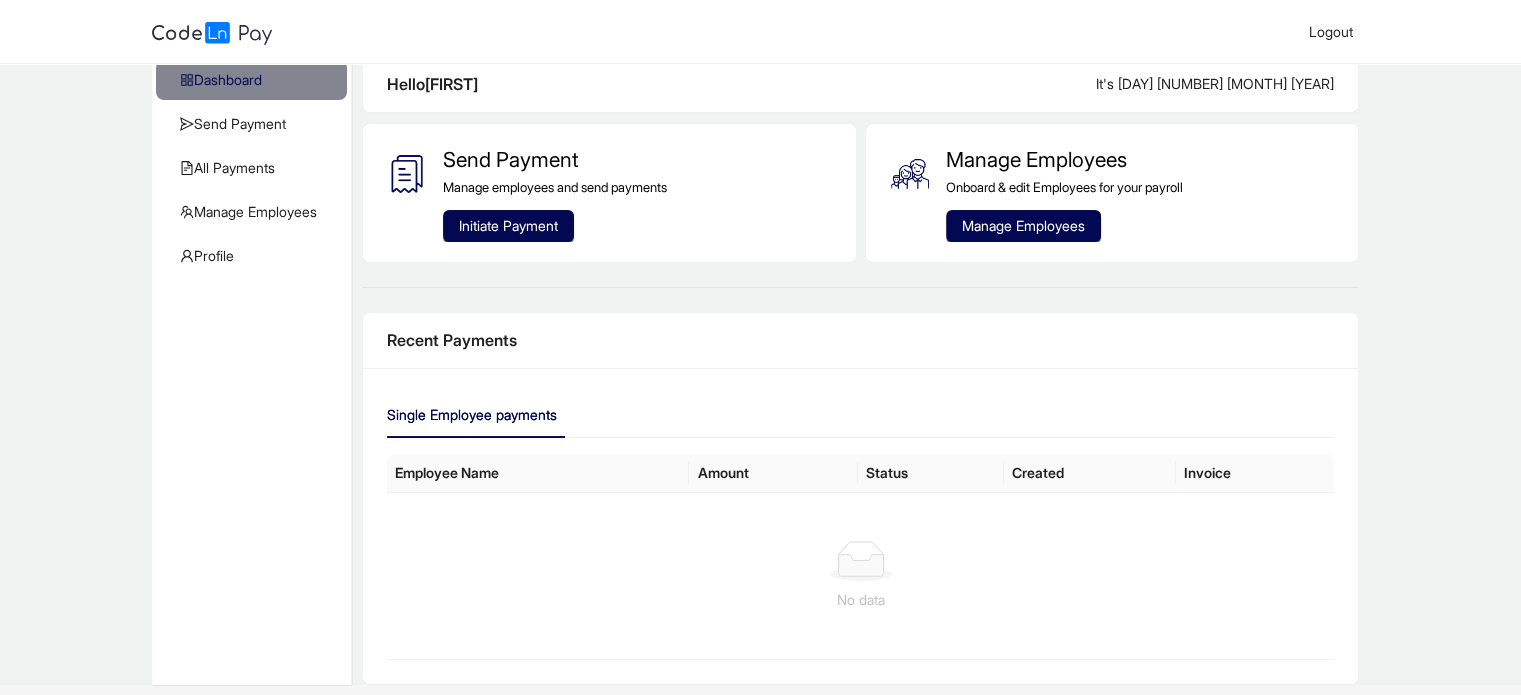 scroll, scrollTop: 0, scrollLeft: 0, axis: both 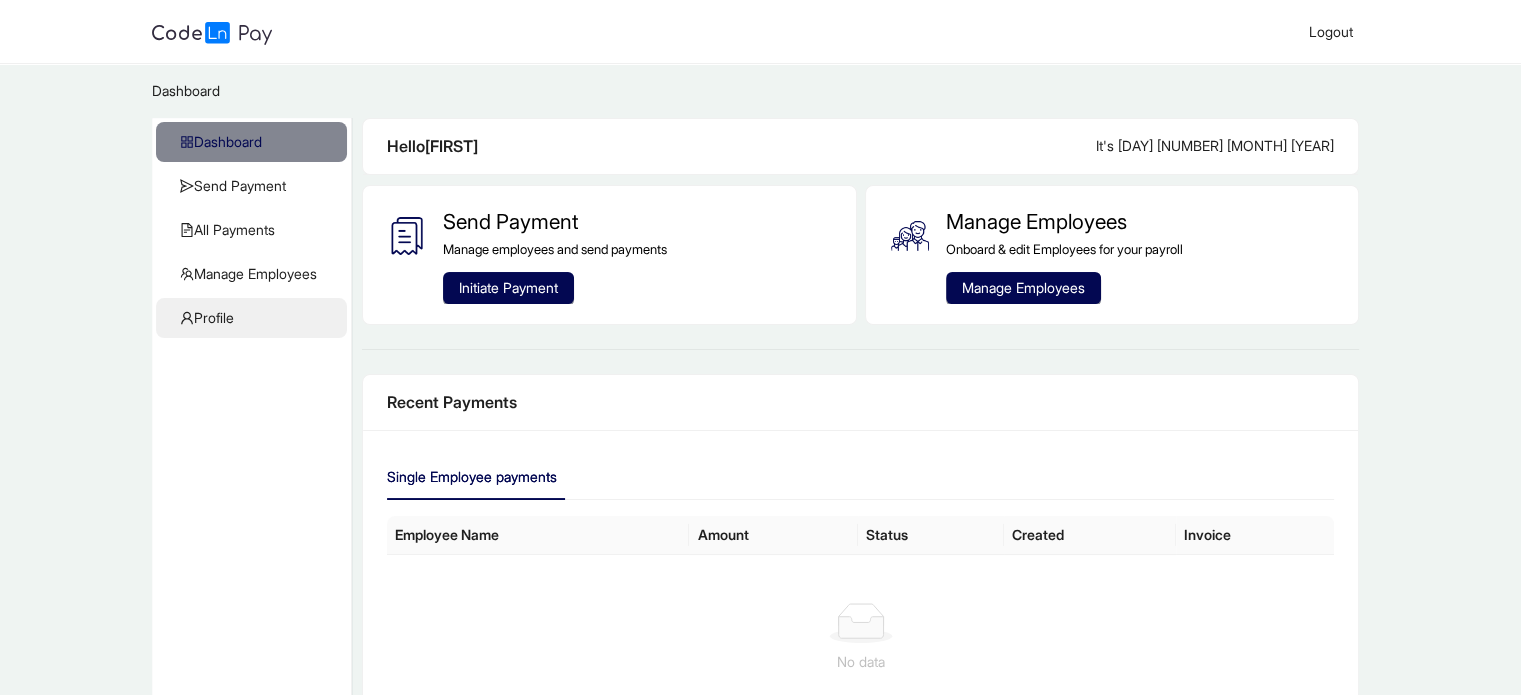 click on "Profile" 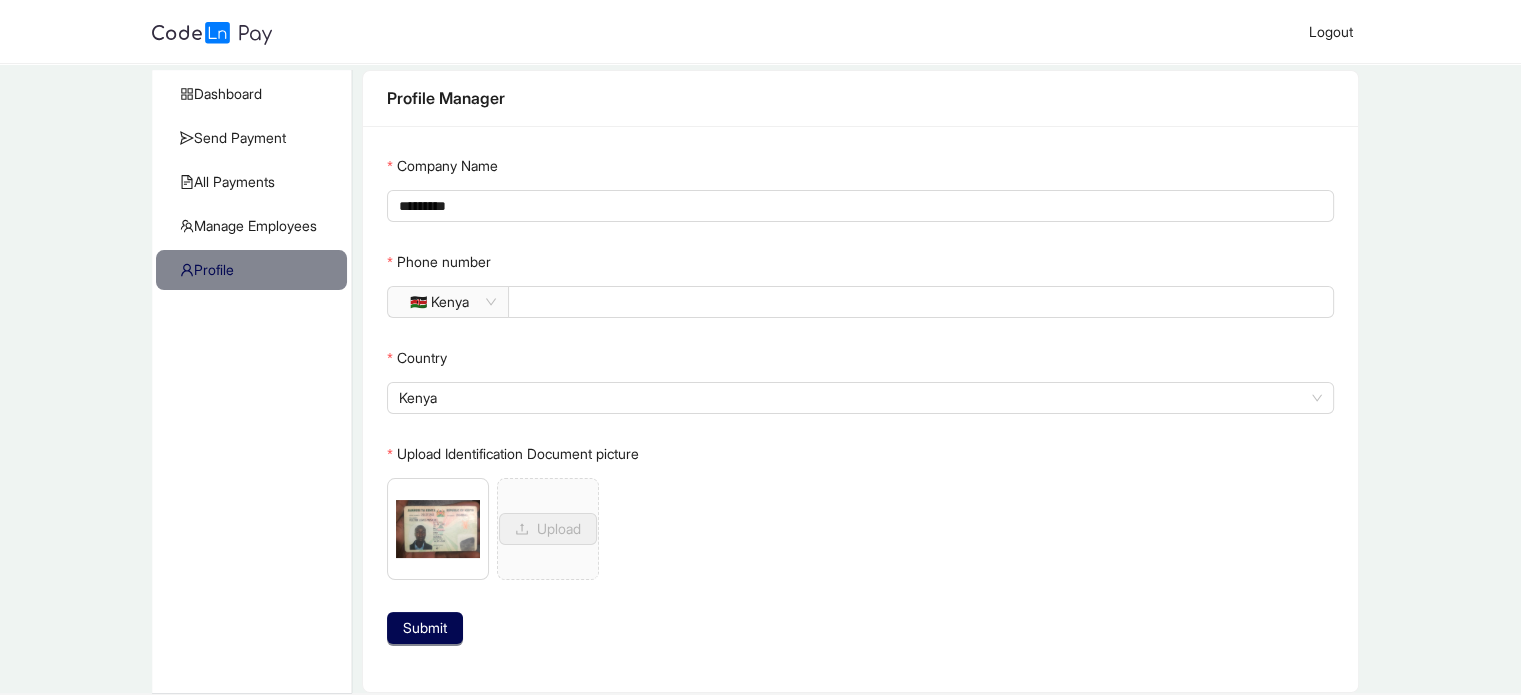 scroll, scrollTop: 14, scrollLeft: 0, axis: vertical 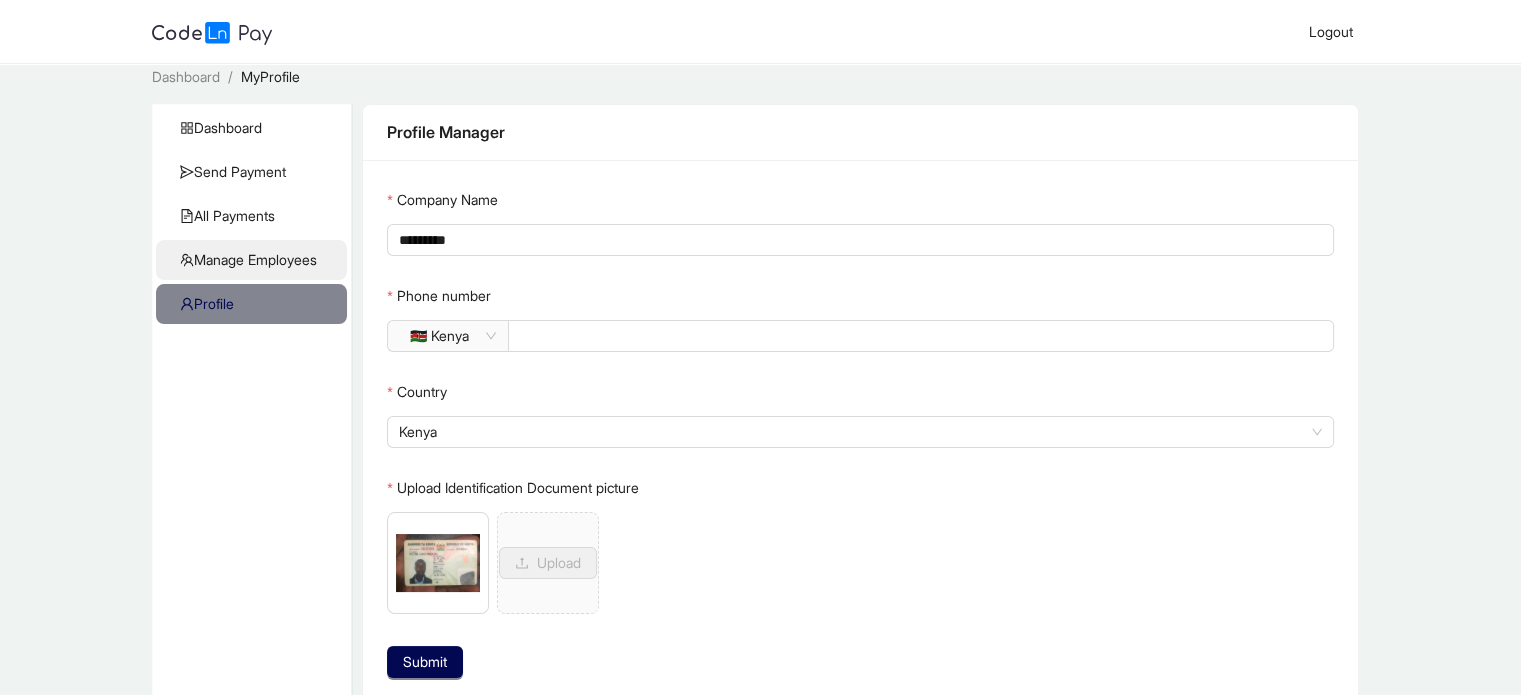 click on "Manage Employees" 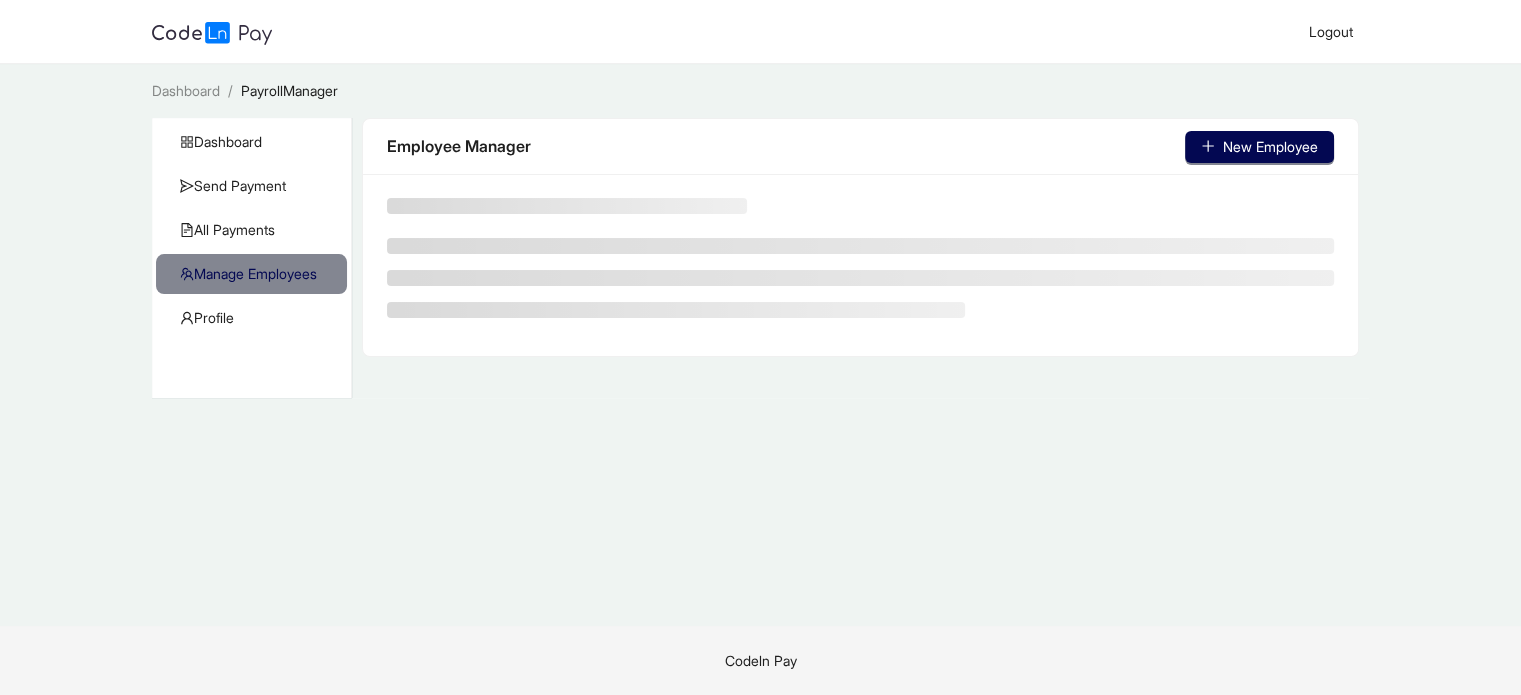 scroll, scrollTop: 0, scrollLeft: 0, axis: both 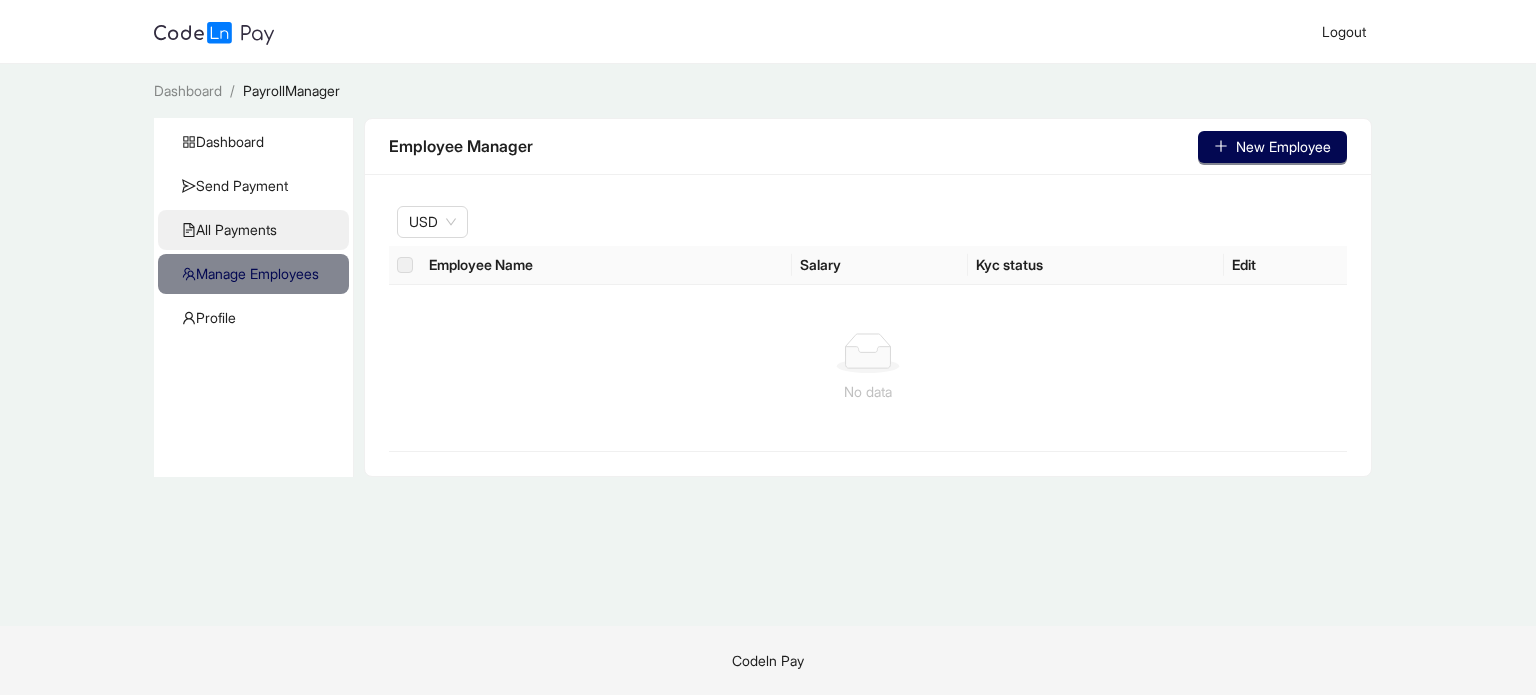 click on "All Payments" 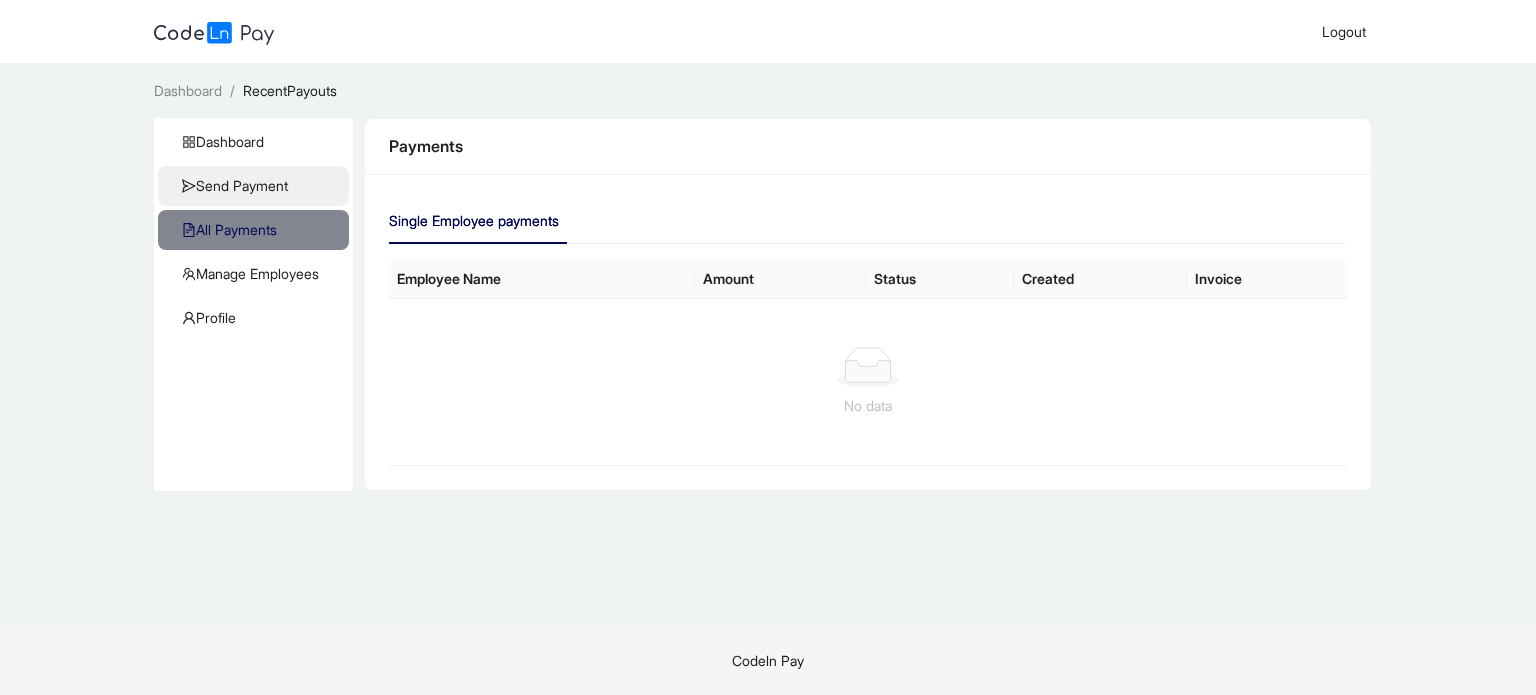 click on "Send Payment" 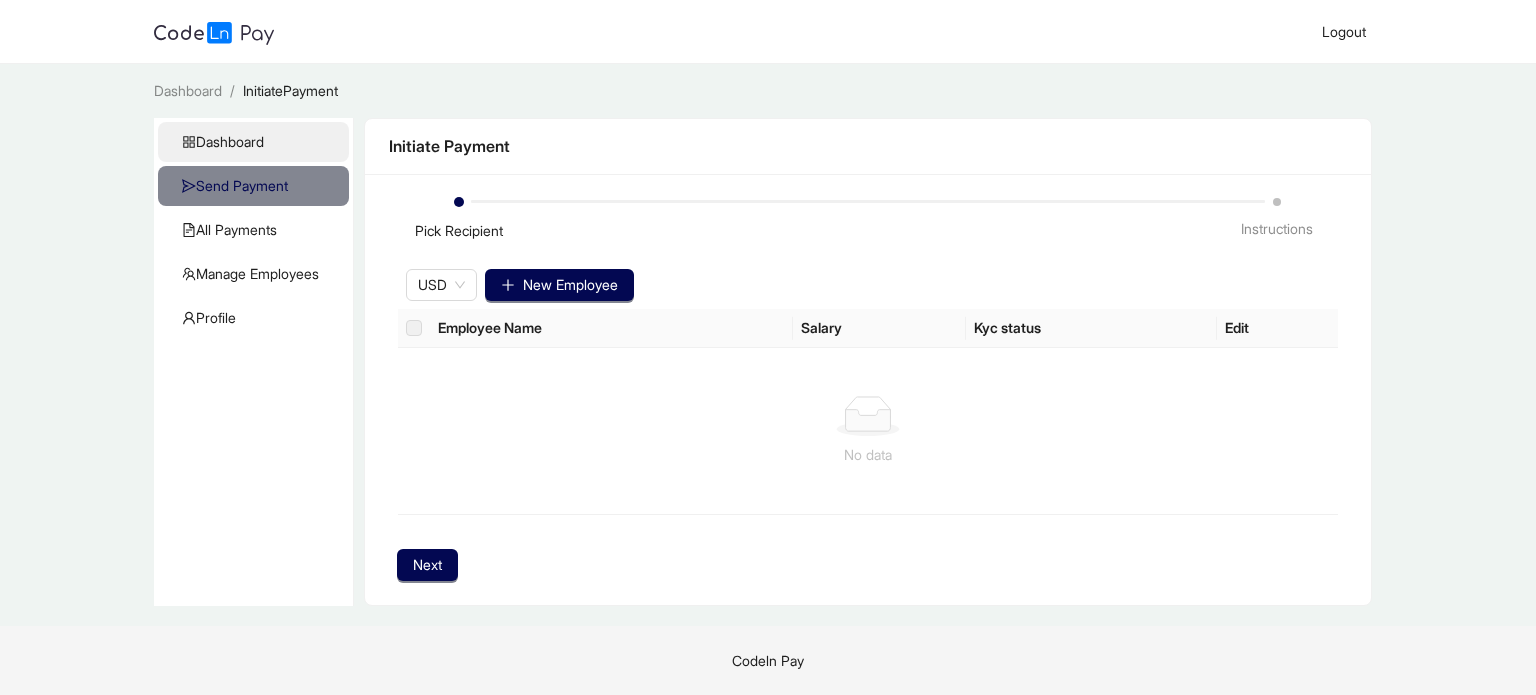 click on "Dashboard" 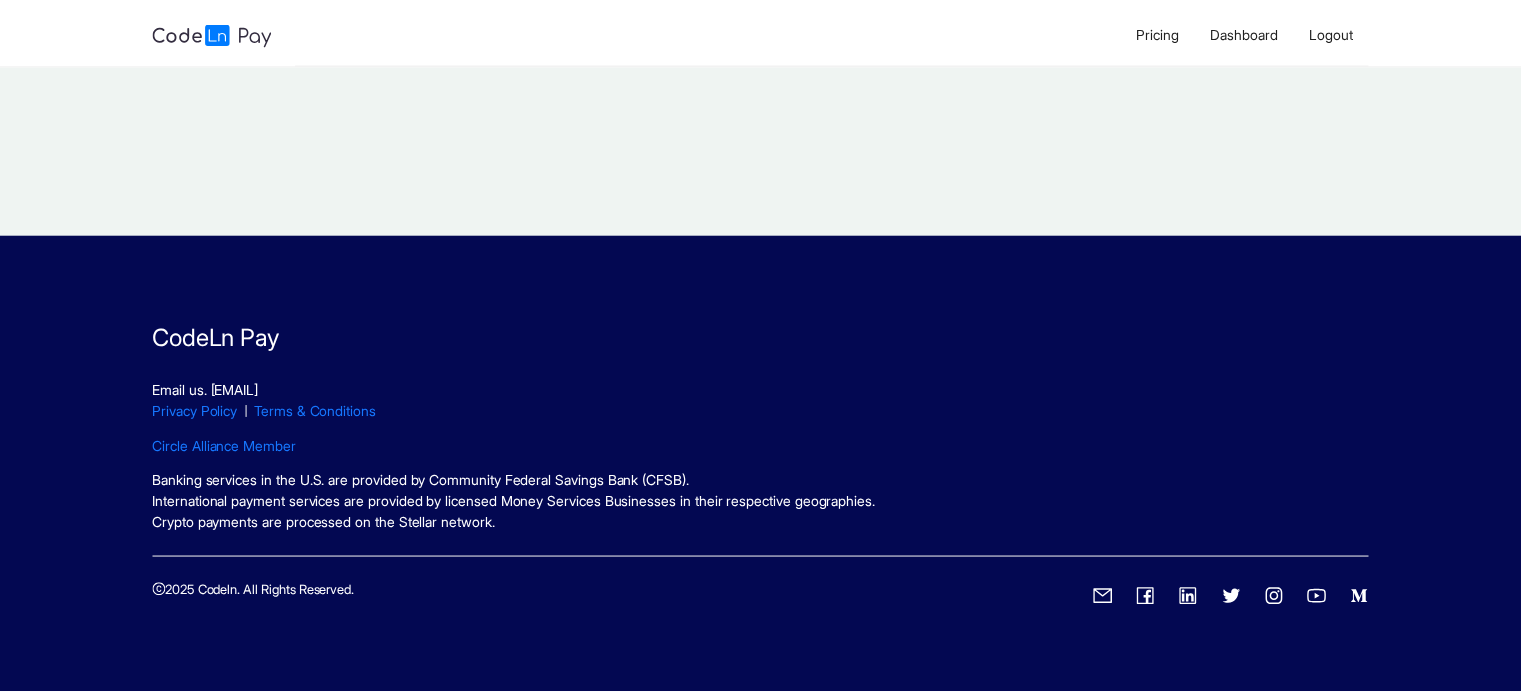 scroll, scrollTop: 0, scrollLeft: 0, axis: both 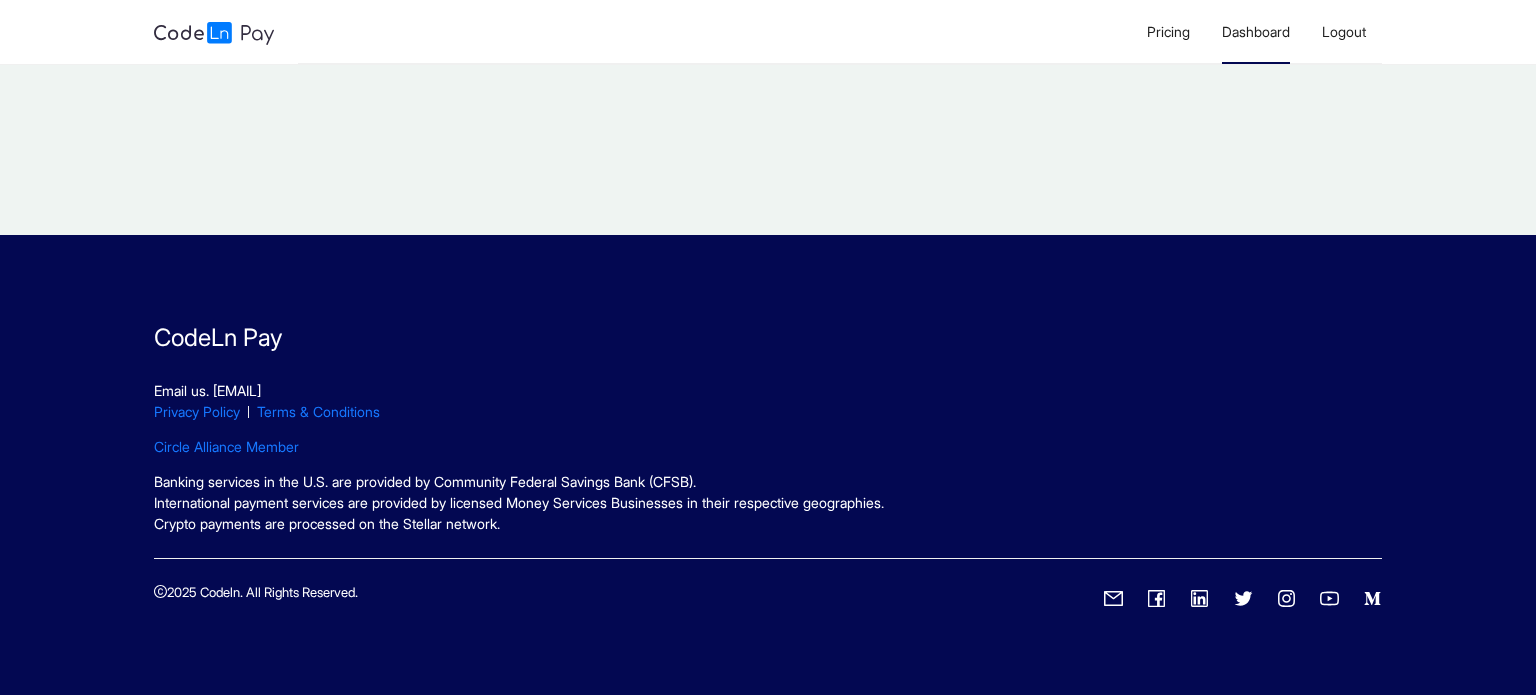 click on "Dashboard" 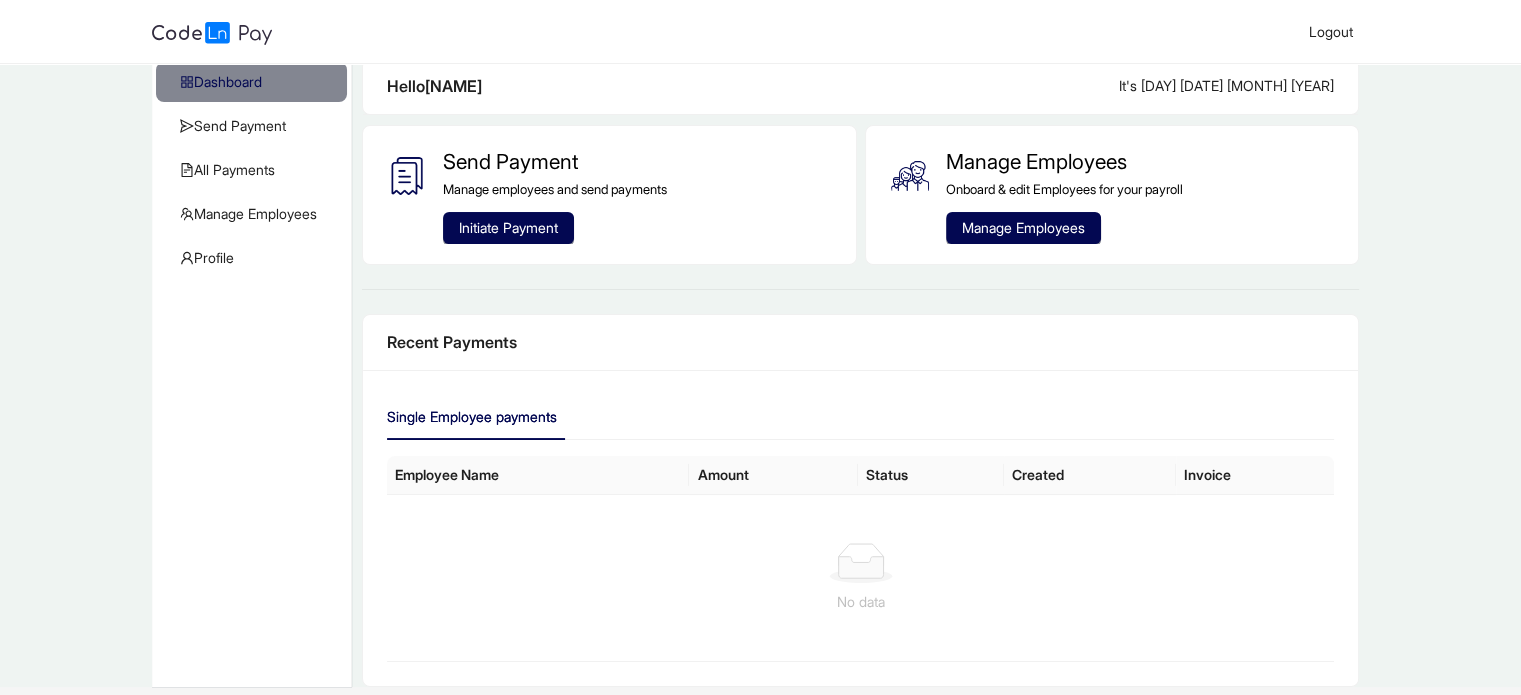 scroll, scrollTop: 0, scrollLeft: 0, axis: both 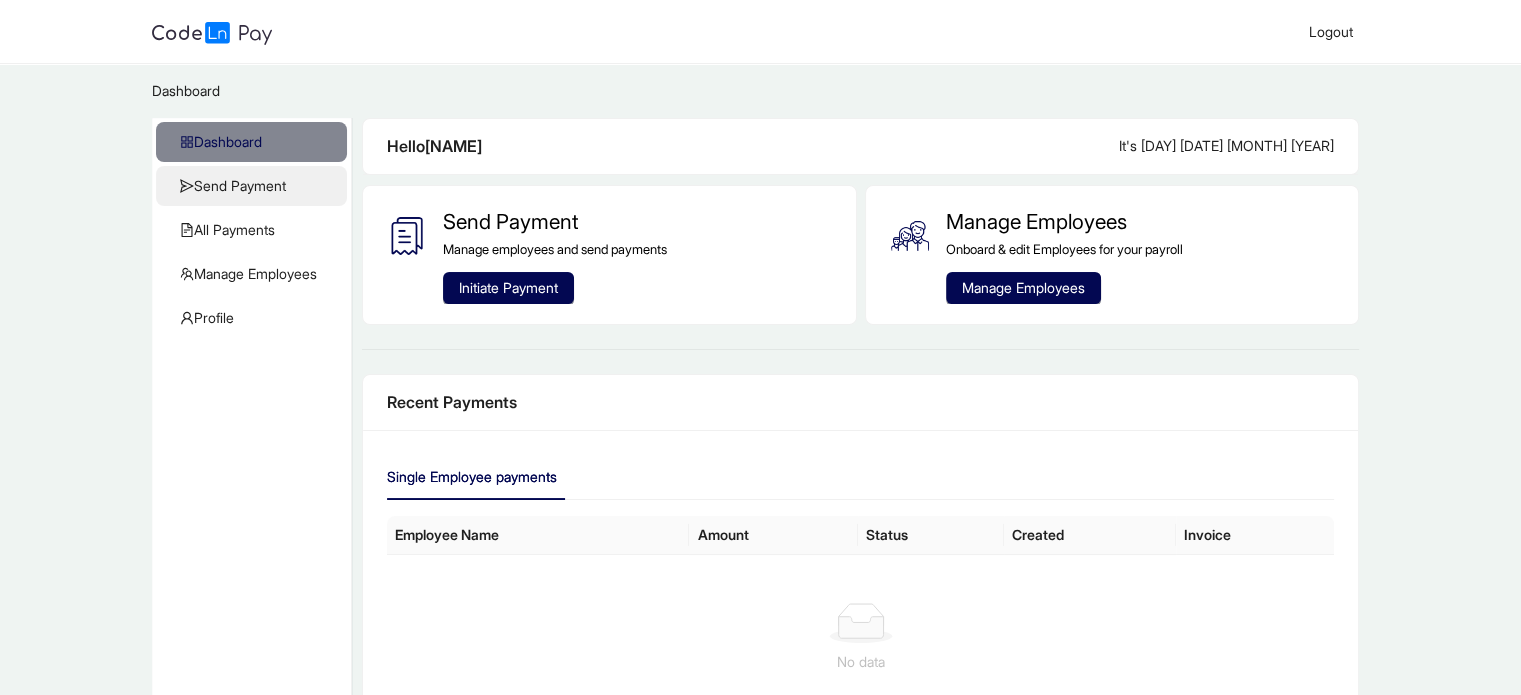 click on "Send Payment" 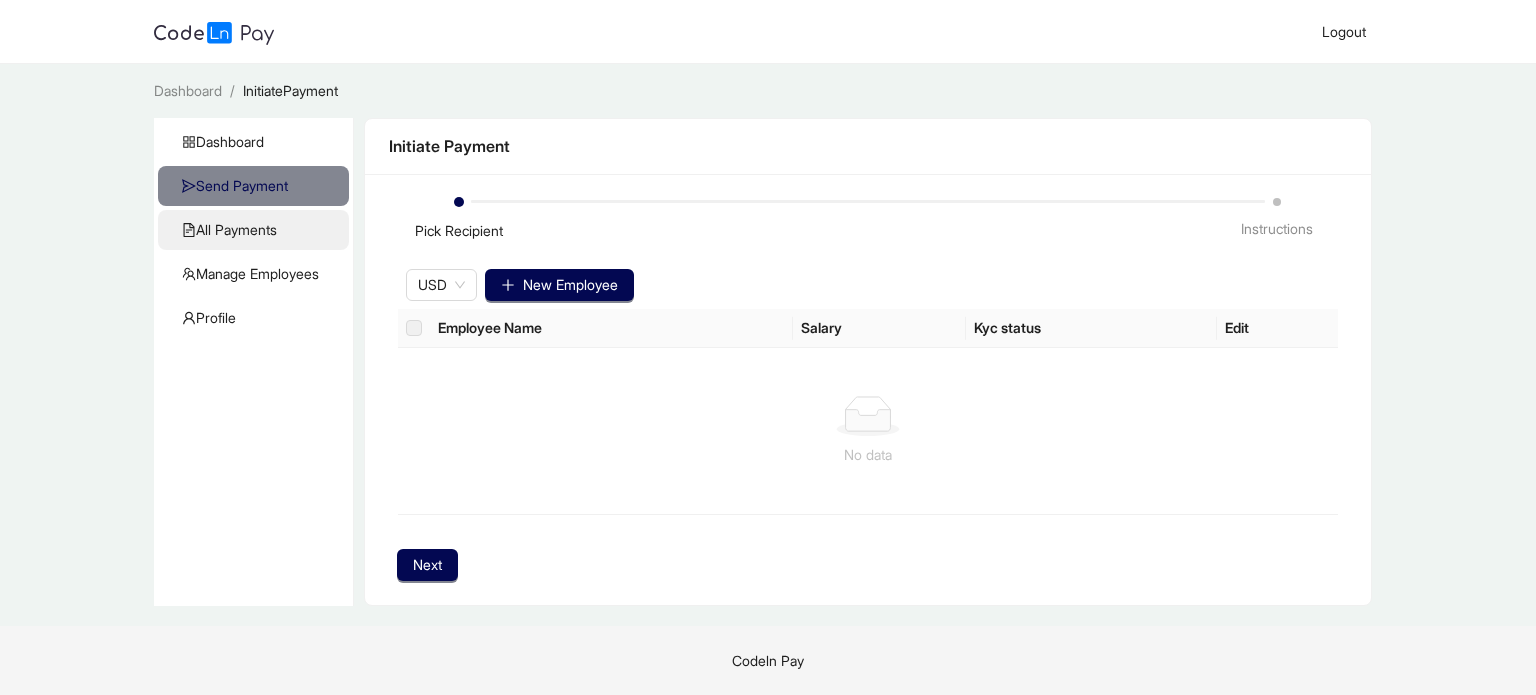 click on "All Payments" 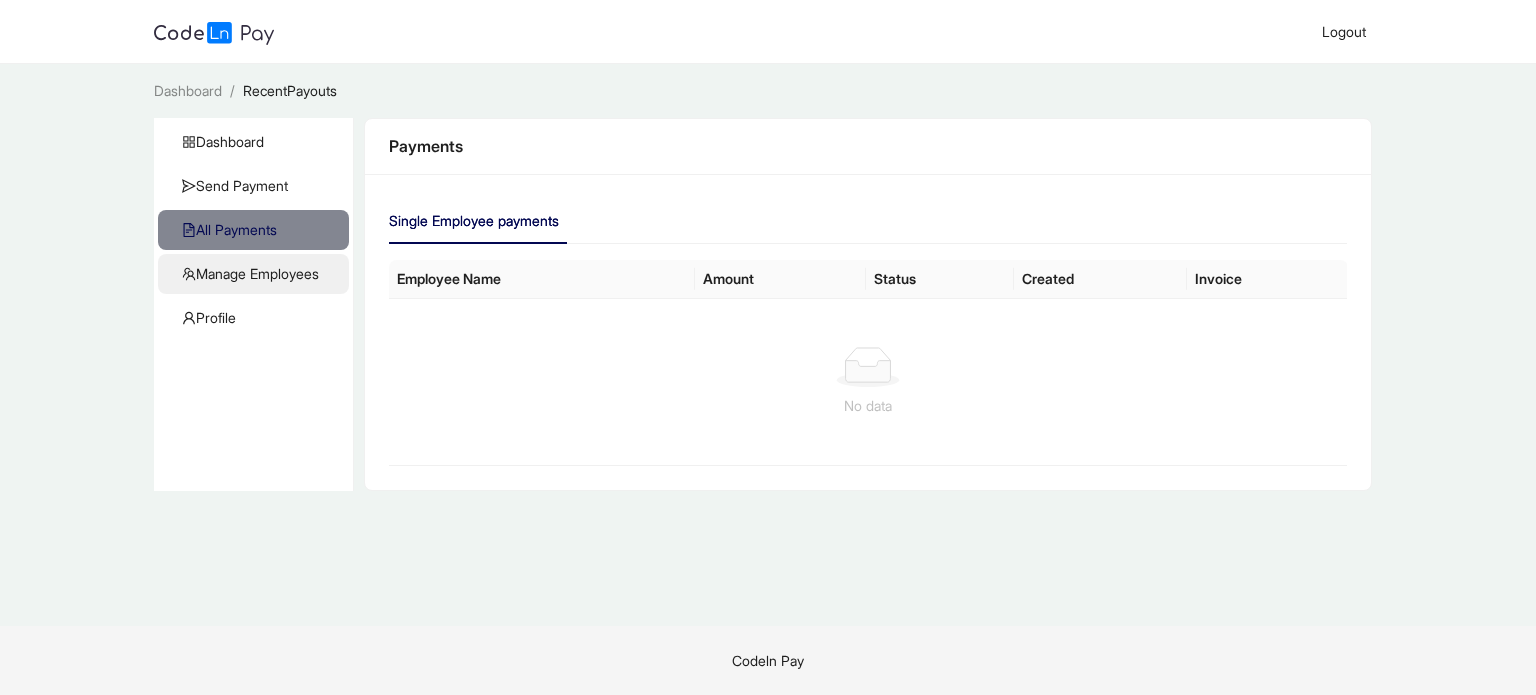 click on "Manage Employees" 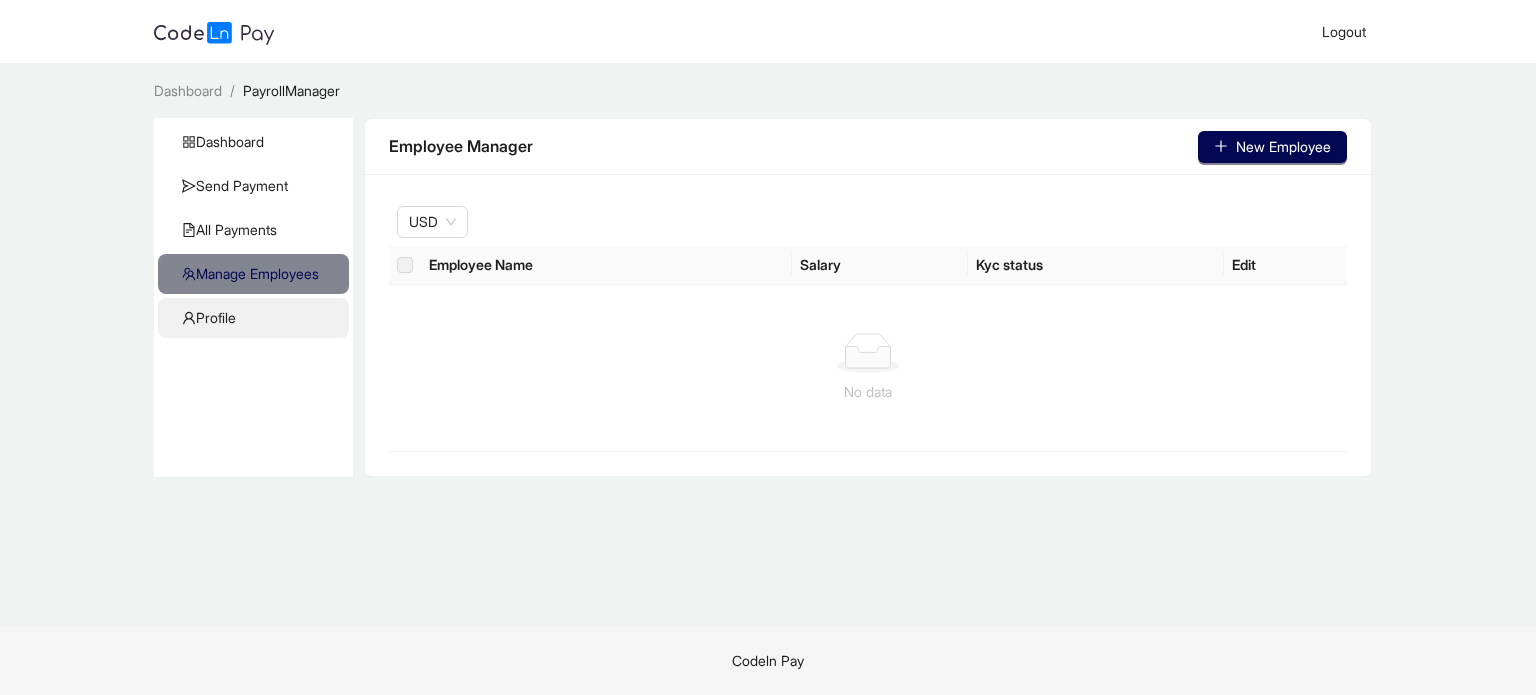 click on "Profile" 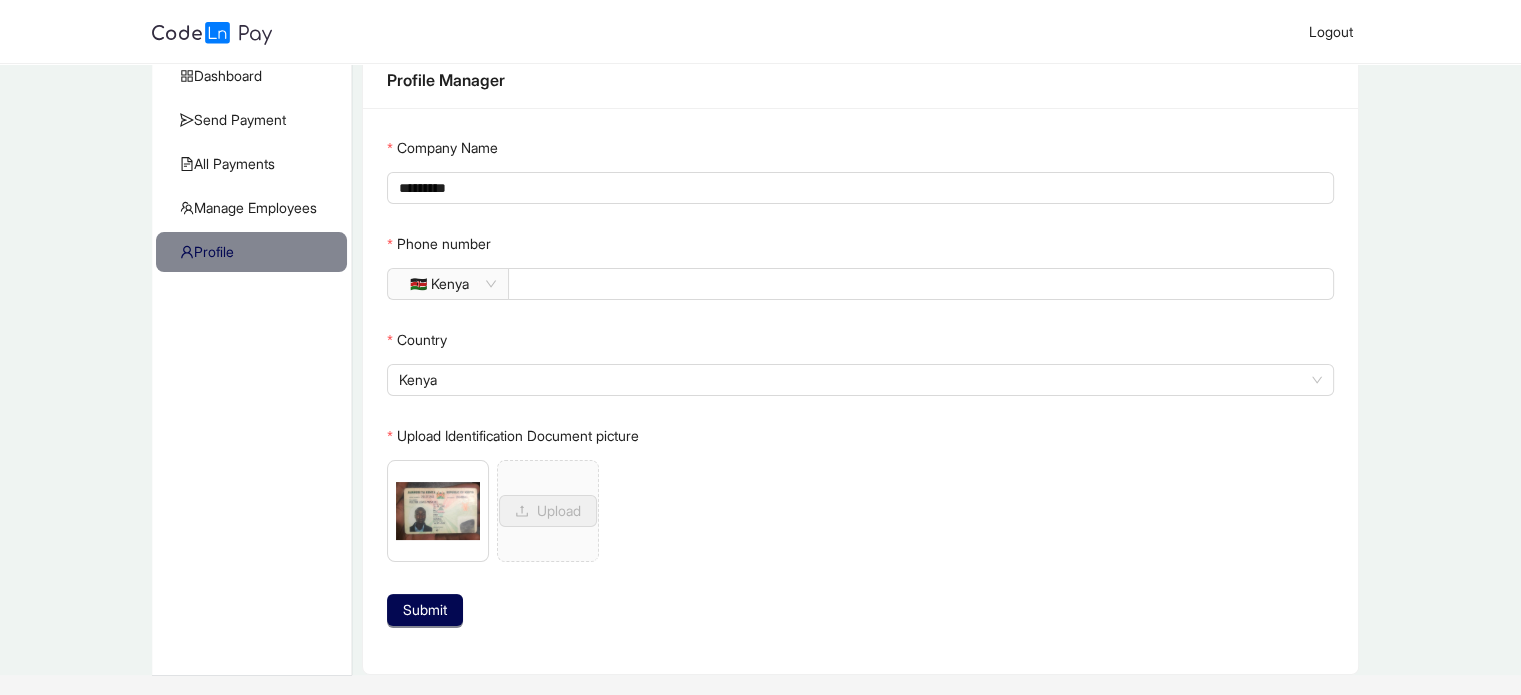 scroll, scrollTop: 114, scrollLeft: 0, axis: vertical 